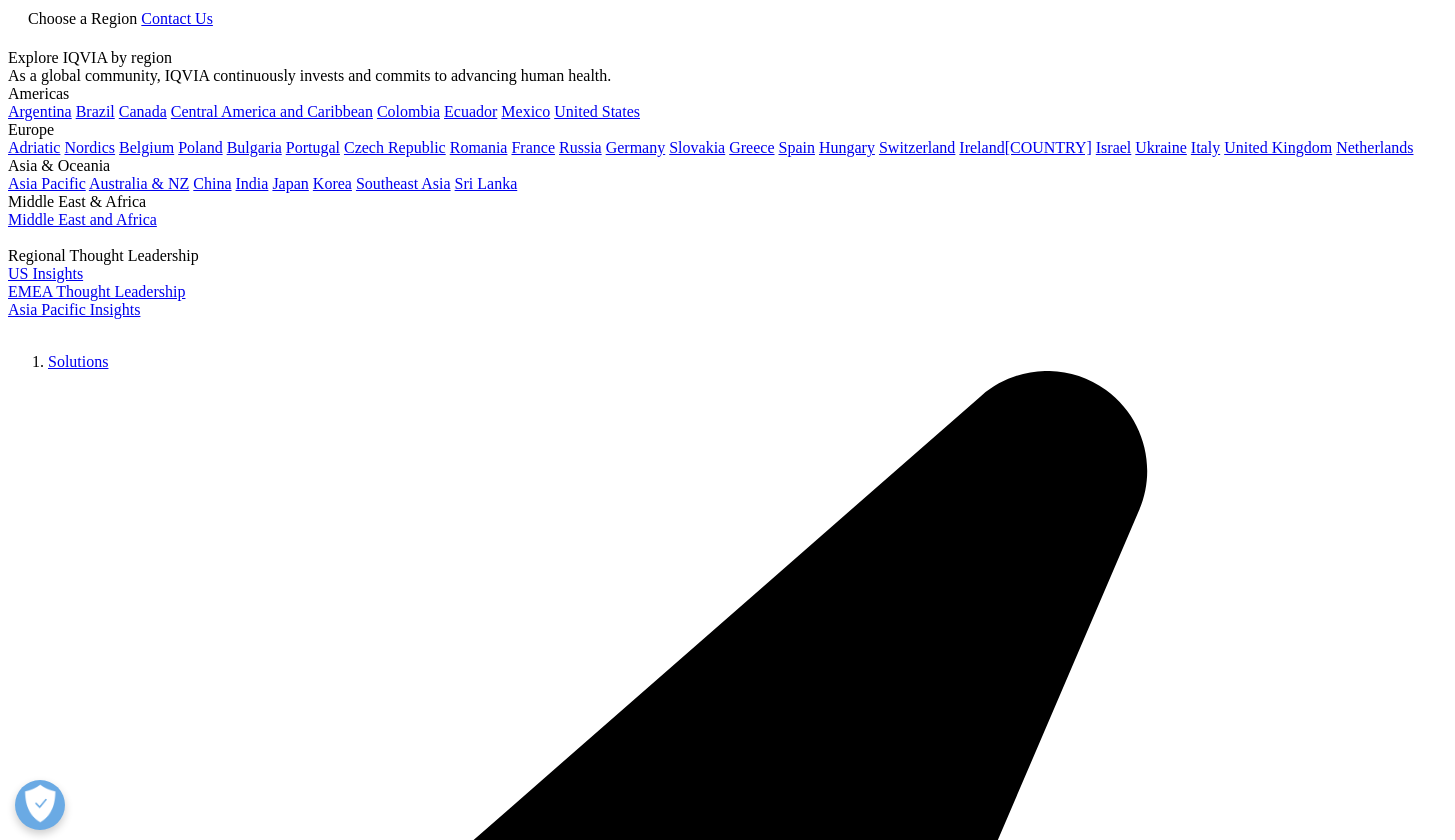 scroll, scrollTop: 0, scrollLeft: 0, axis: both 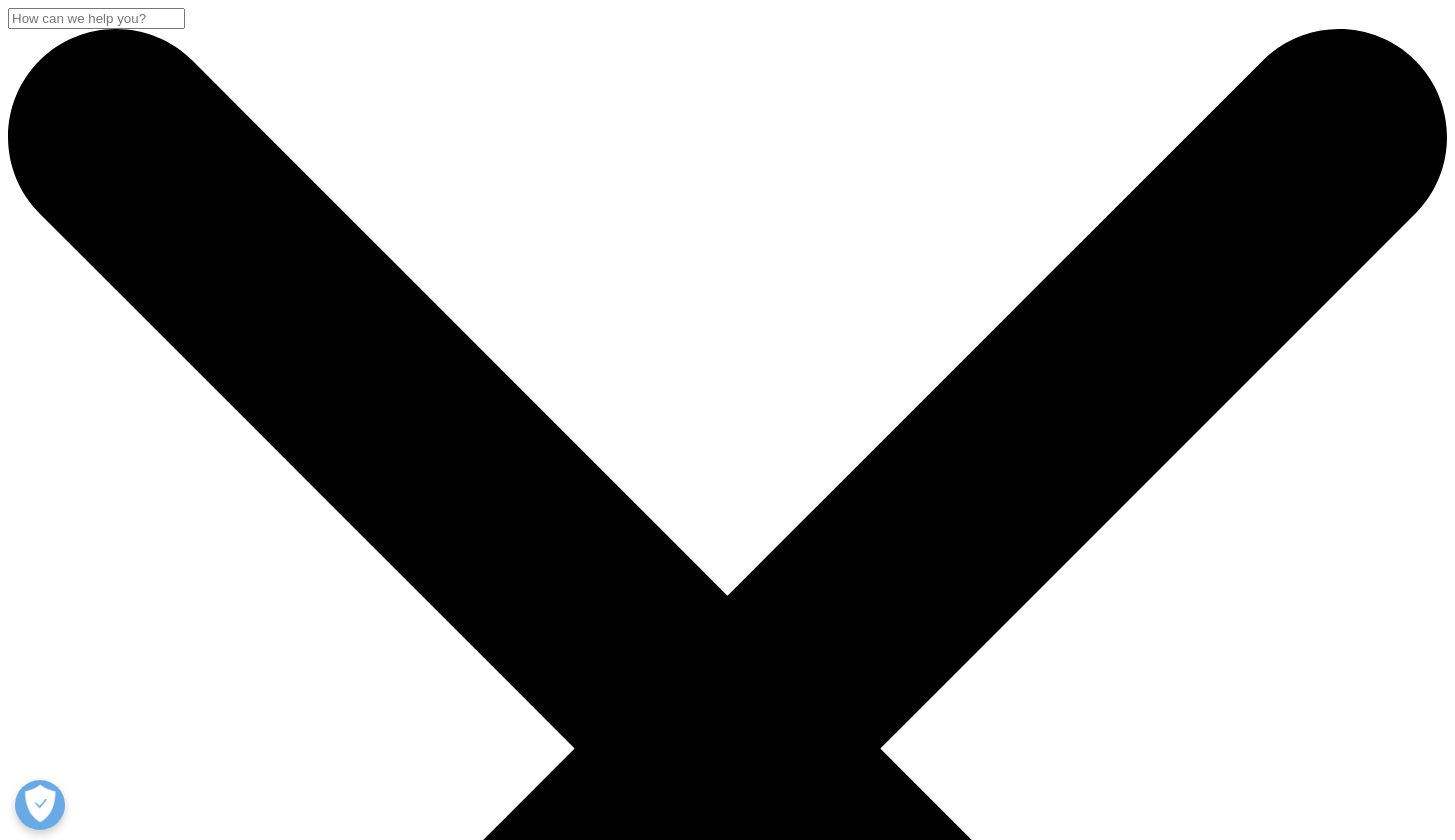 click 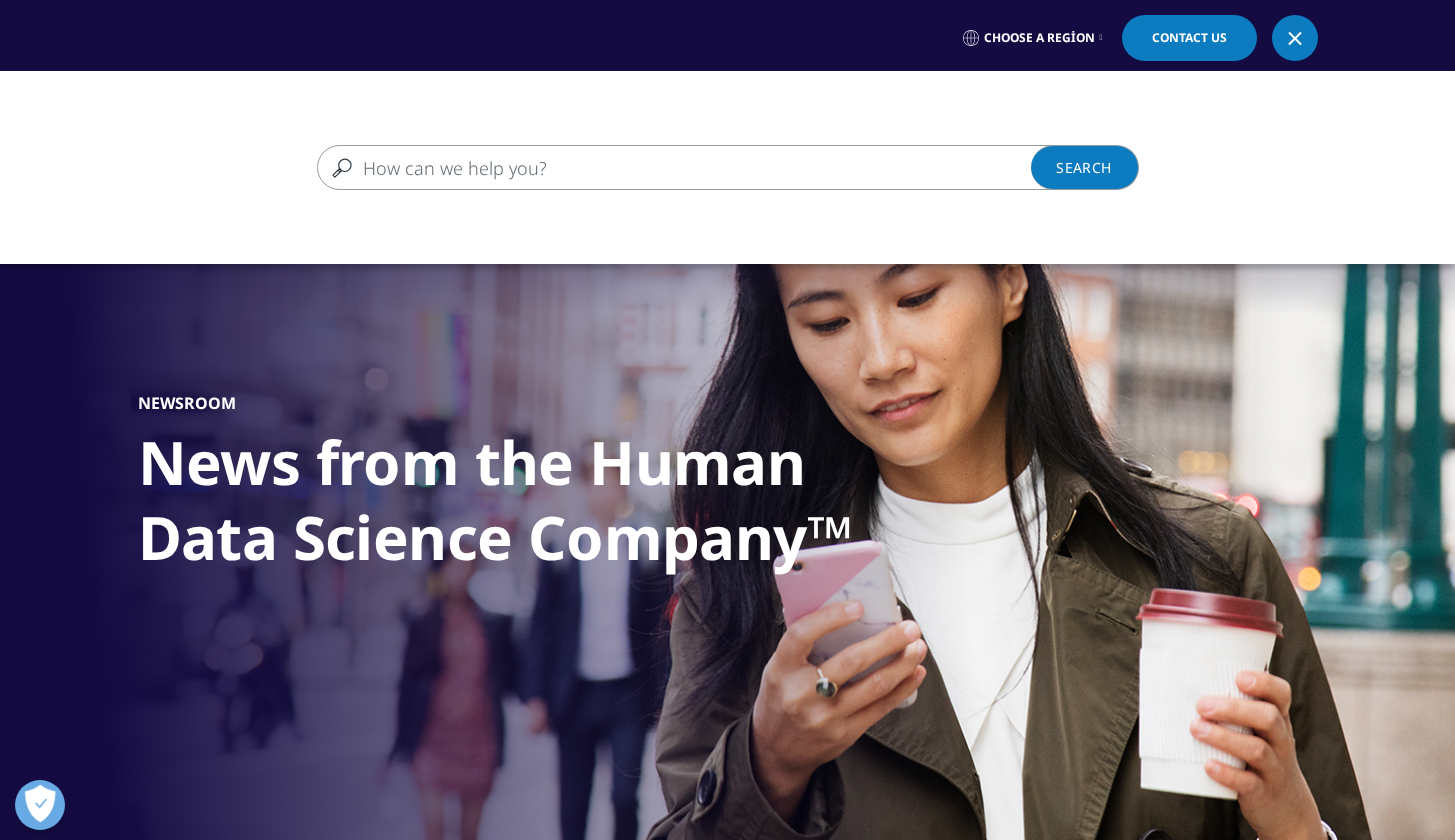 click at bounding box center (699, 167) 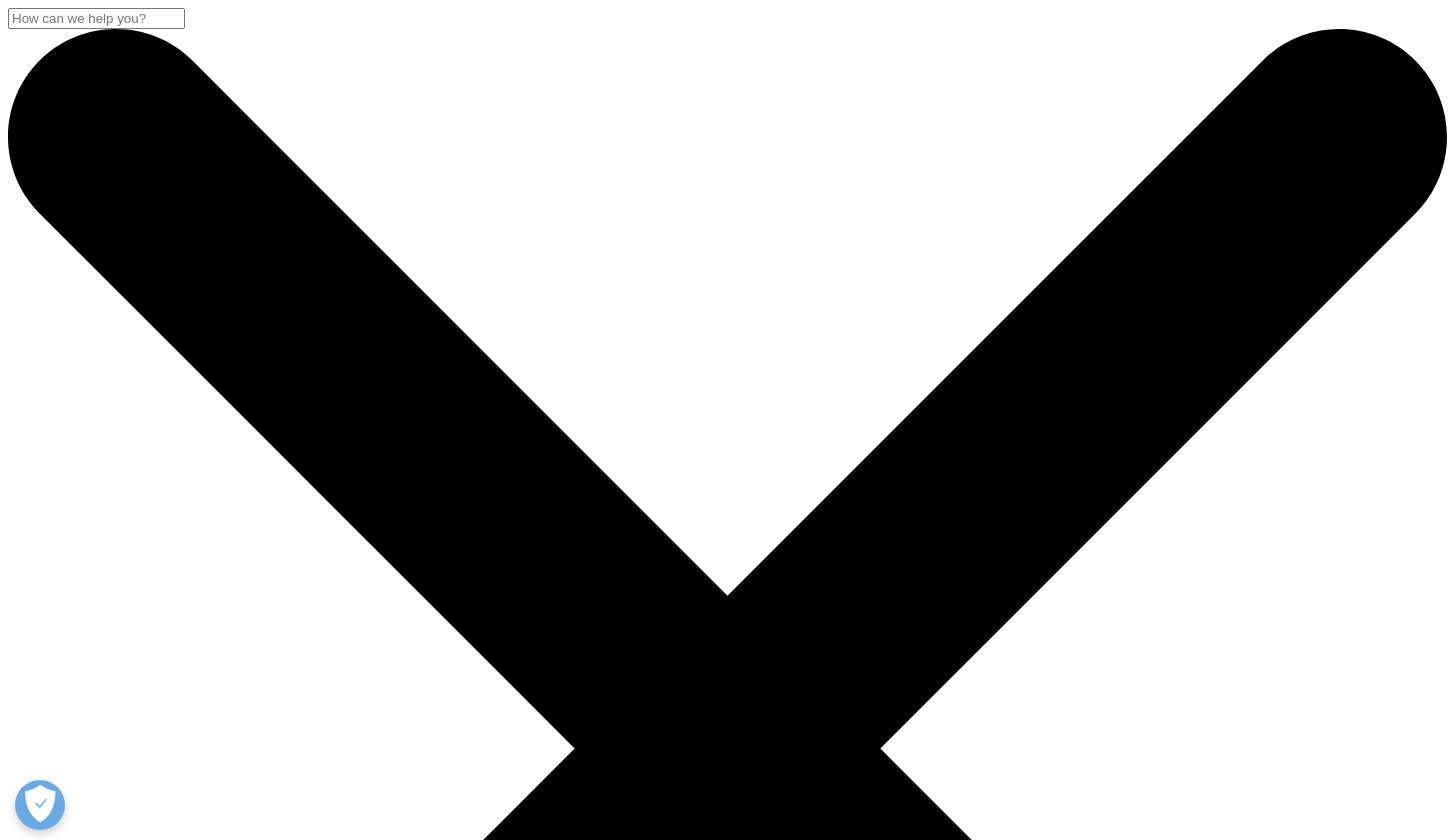scroll, scrollTop: 0, scrollLeft: 0, axis: both 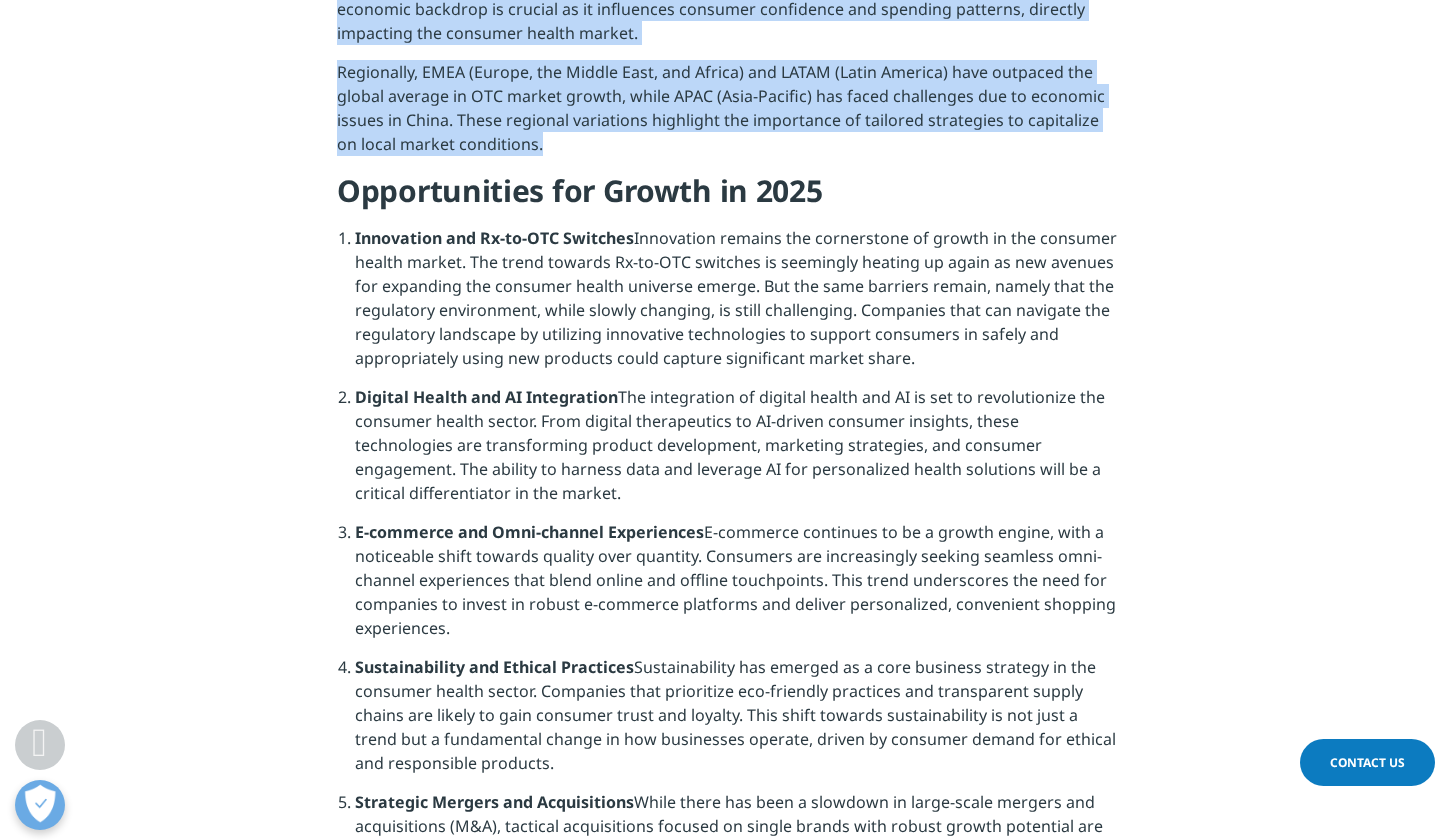 drag, startPoint x: 536, startPoint y: 702, endPoint x: 335, endPoint y: 400, distance: 362.77405 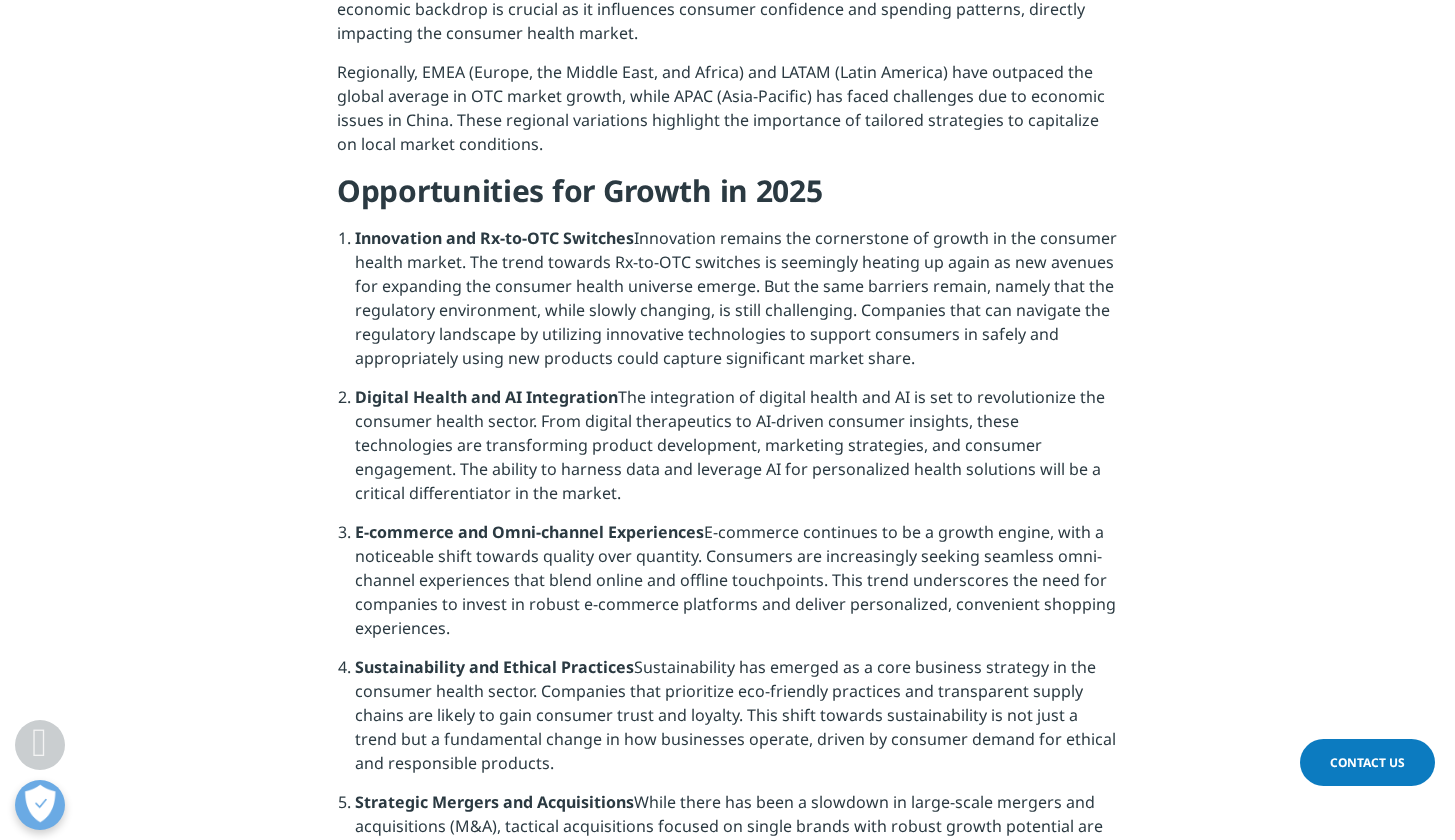 click on "As we approach 2025, the consumer health market is poised for significant transformations driven by economic shifts, technological advancements, and evolving consumer behaviors. Let’s take a look at the key trends and opportunities that will shape the industry in the coming year.
The Current Landscape
Despite economic fluctuations, the market - encompassing Over-the-Counter (OTC) medications, Personal Care, Nutrition, and Patient Care - has demonstrated resilience, particularly in categories like digestive remedies and skin treatments.
Economic indicators suggest a period of cautious optimism. Global GDP growth is expected to stabilize from 2025 onwards, following a phase of hand-braked expansion. Inflation, which peaked in 2023, is on a downward trend, providing a more predictable environment for consumer spending. This economic backdrop is crucial as it influences consumer confidence and spending patterns, directly impacting the consumer health market." at bounding box center [727, 595] 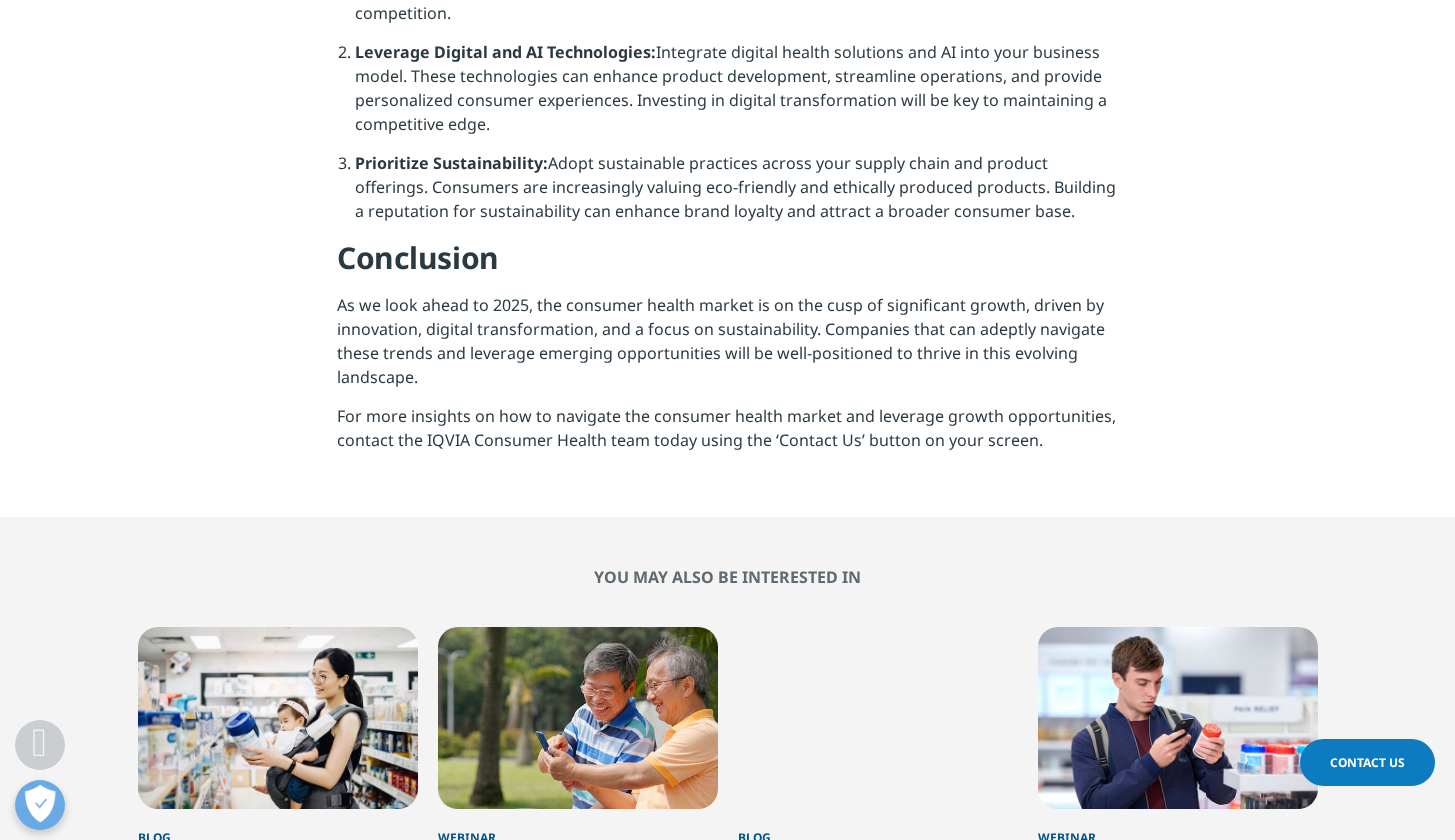 scroll, scrollTop: 2607, scrollLeft: 0, axis: vertical 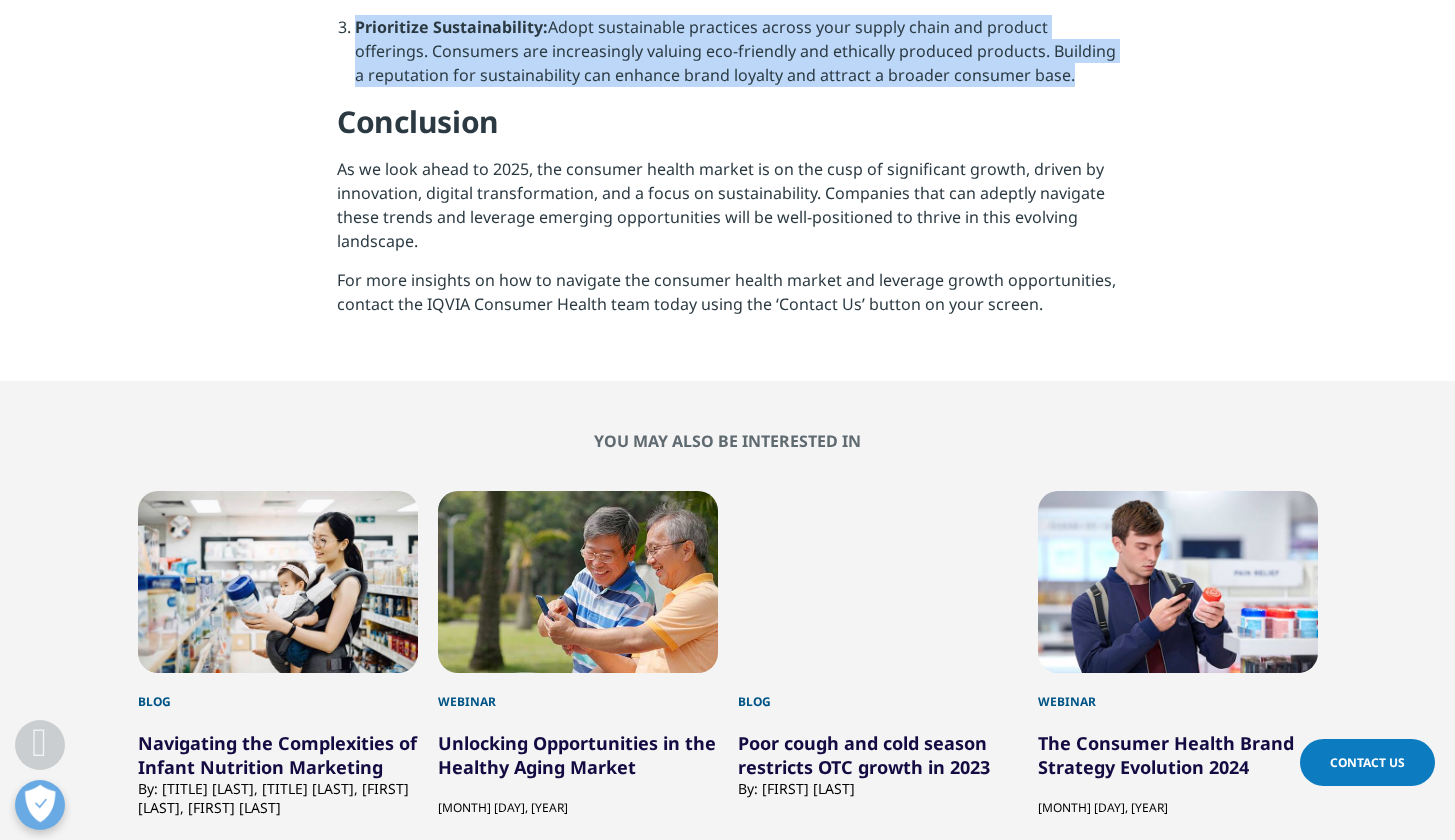 drag, startPoint x: 1066, startPoint y: 626, endPoint x: 330, endPoint y: 343, distance: 788.53345 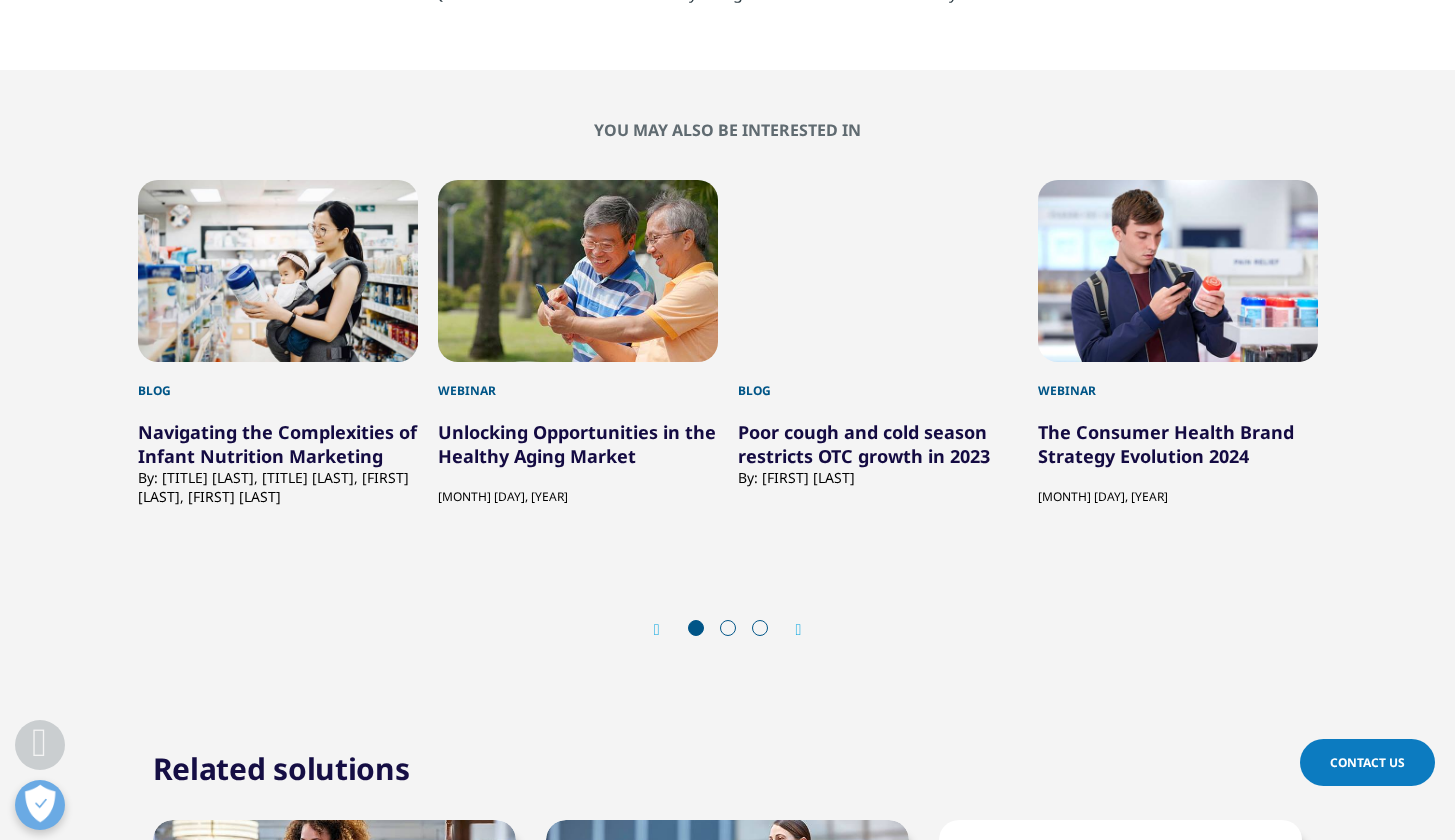scroll, scrollTop: 2922, scrollLeft: 0, axis: vertical 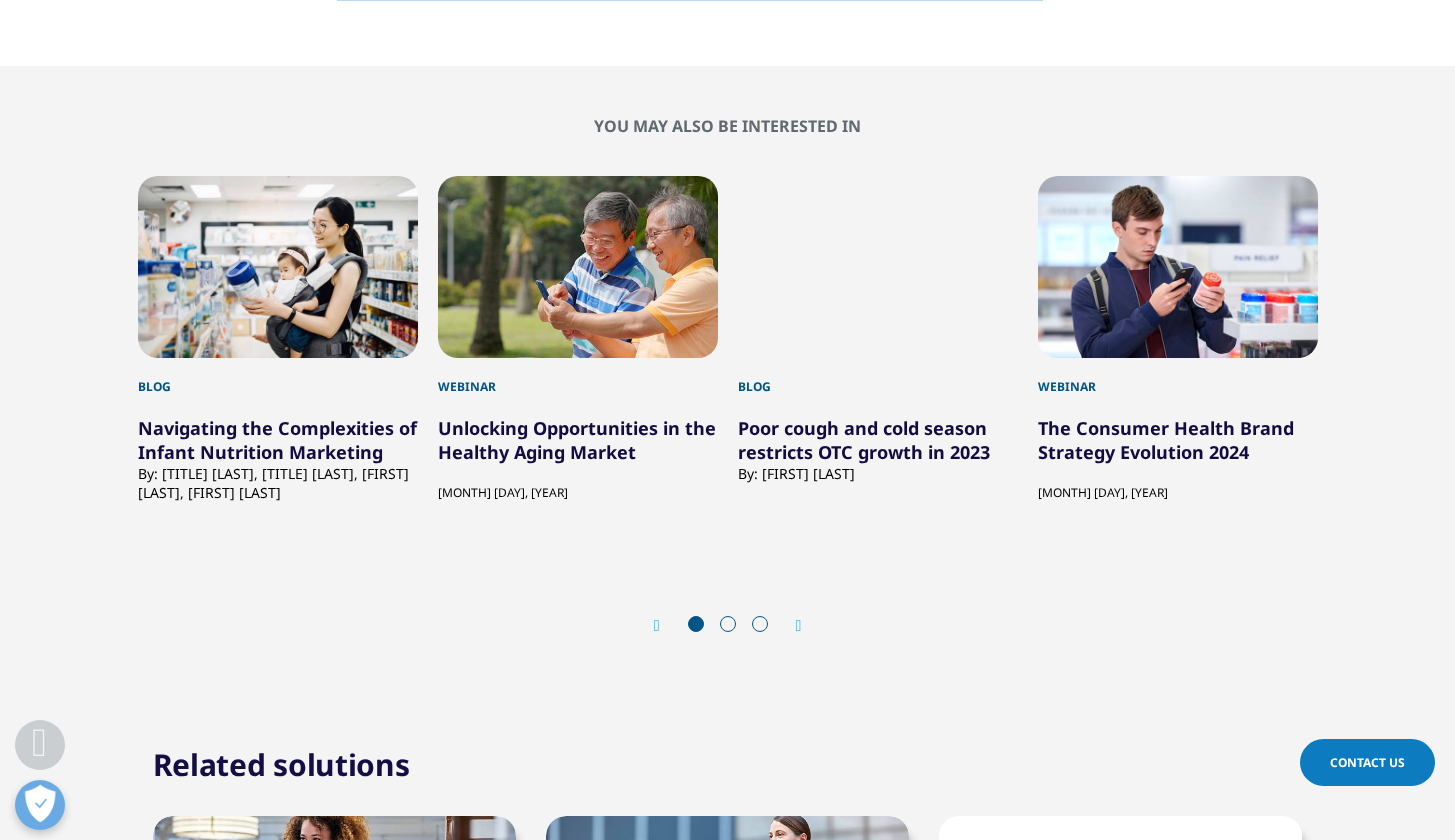 drag, startPoint x: 1037, startPoint y: 543, endPoint x: 335, endPoint y: 394, distance: 717.6385 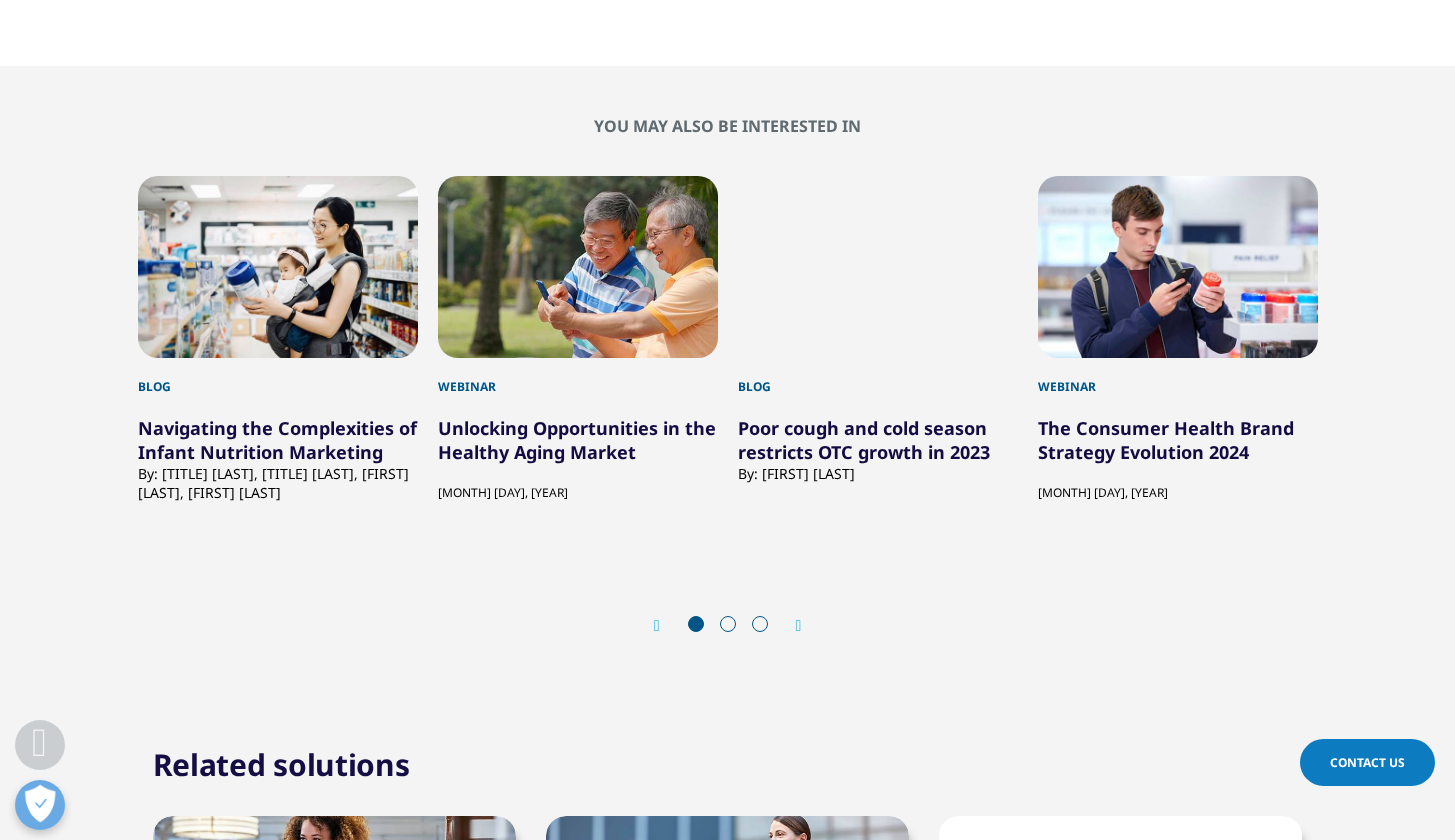 click on "Conclusion" at bounding box center [727, -186] 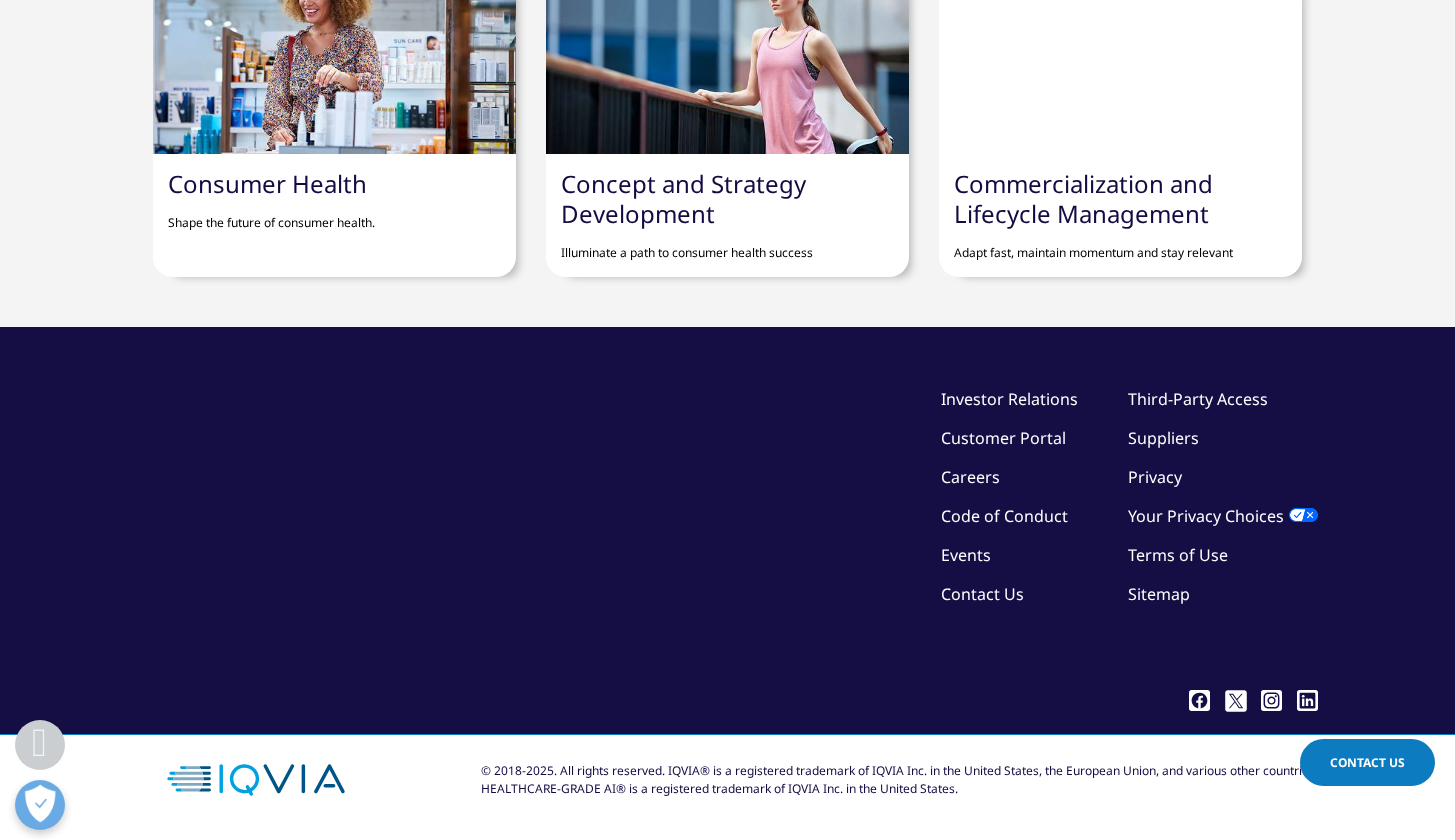 scroll, scrollTop: 4117, scrollLeft: 0, axis: vertical 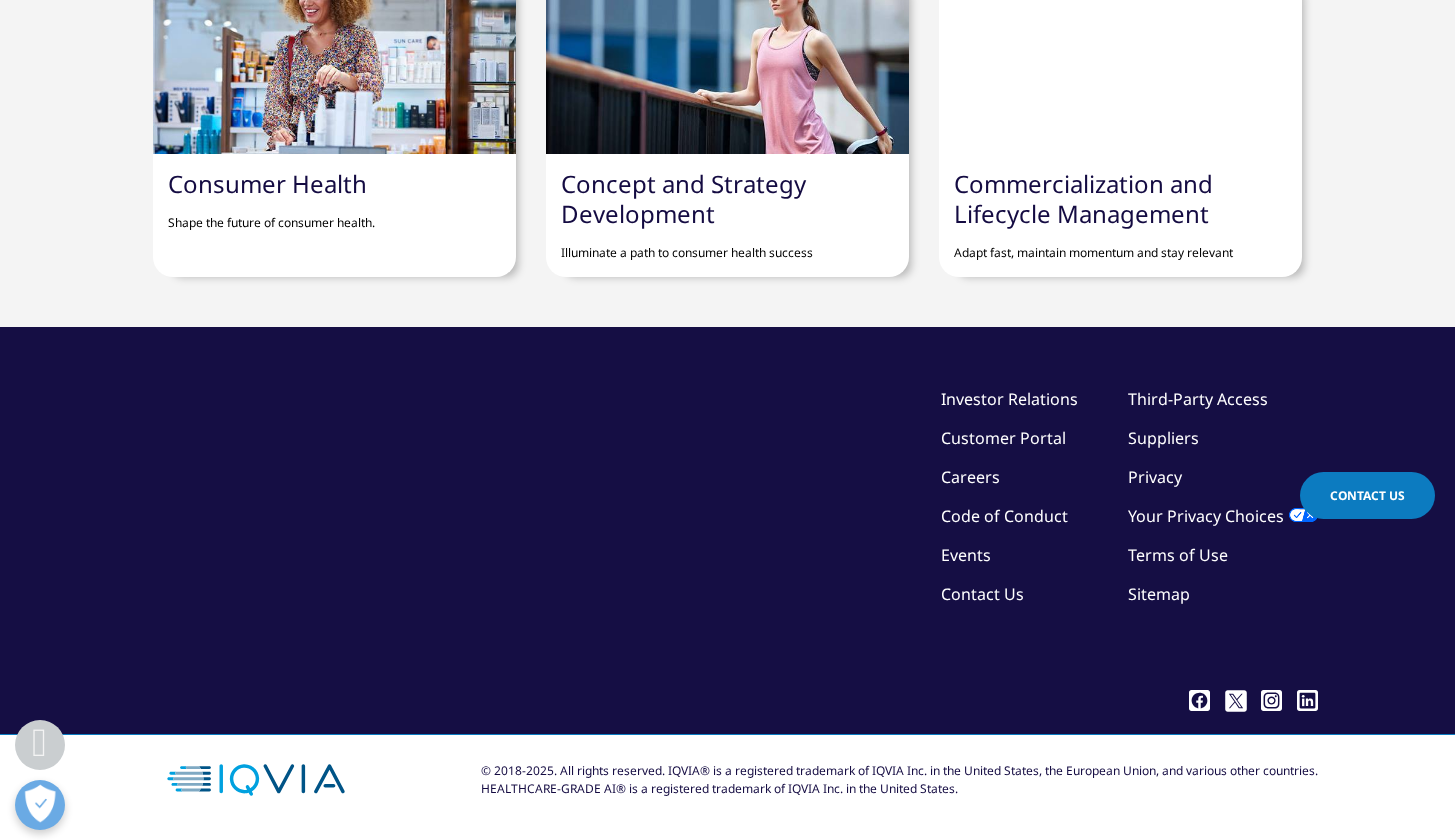 click at bounding box center (334, 63) 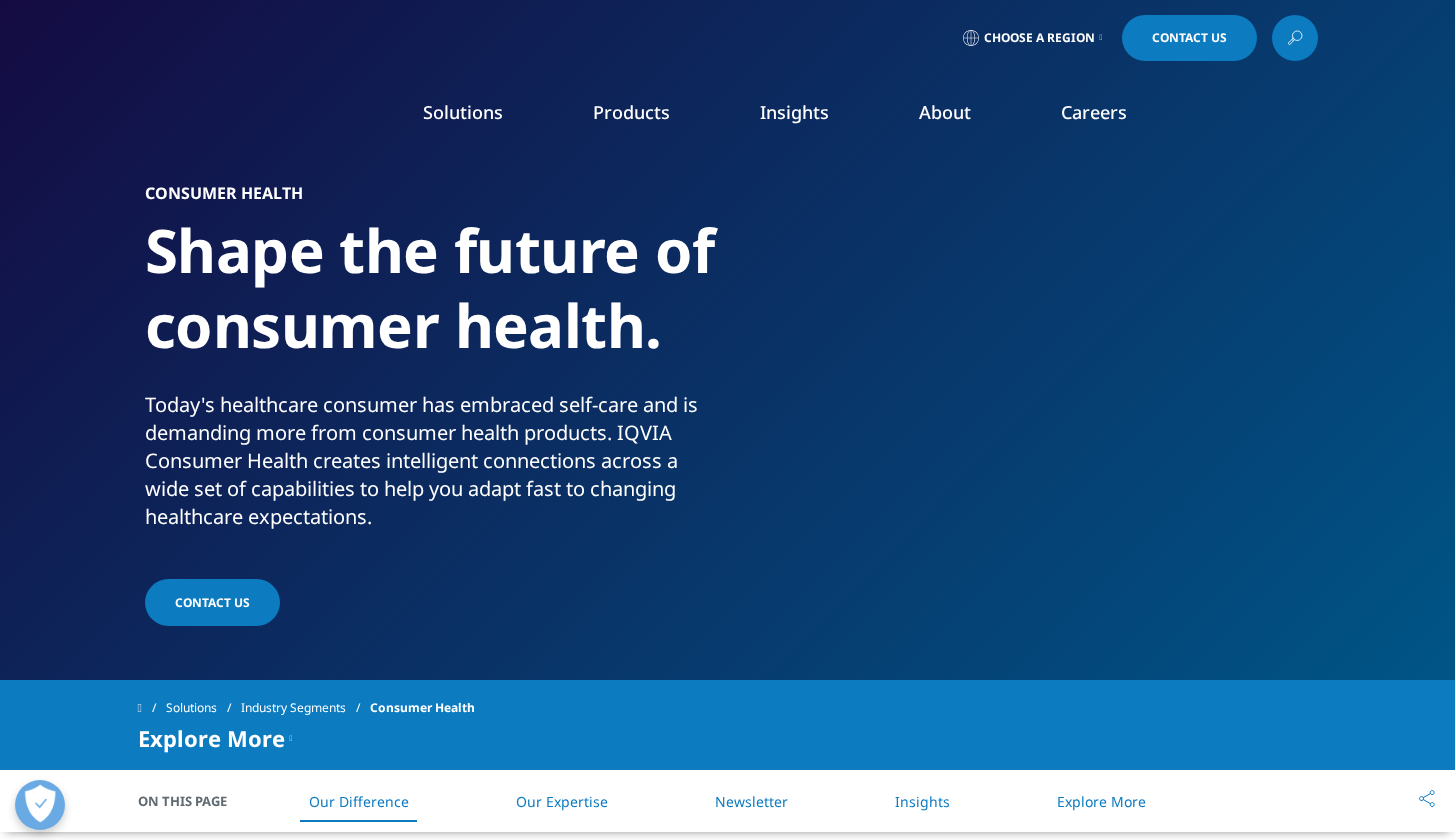 scroll, scrollTop: 94, scrollLeft: 0, axis: vertical 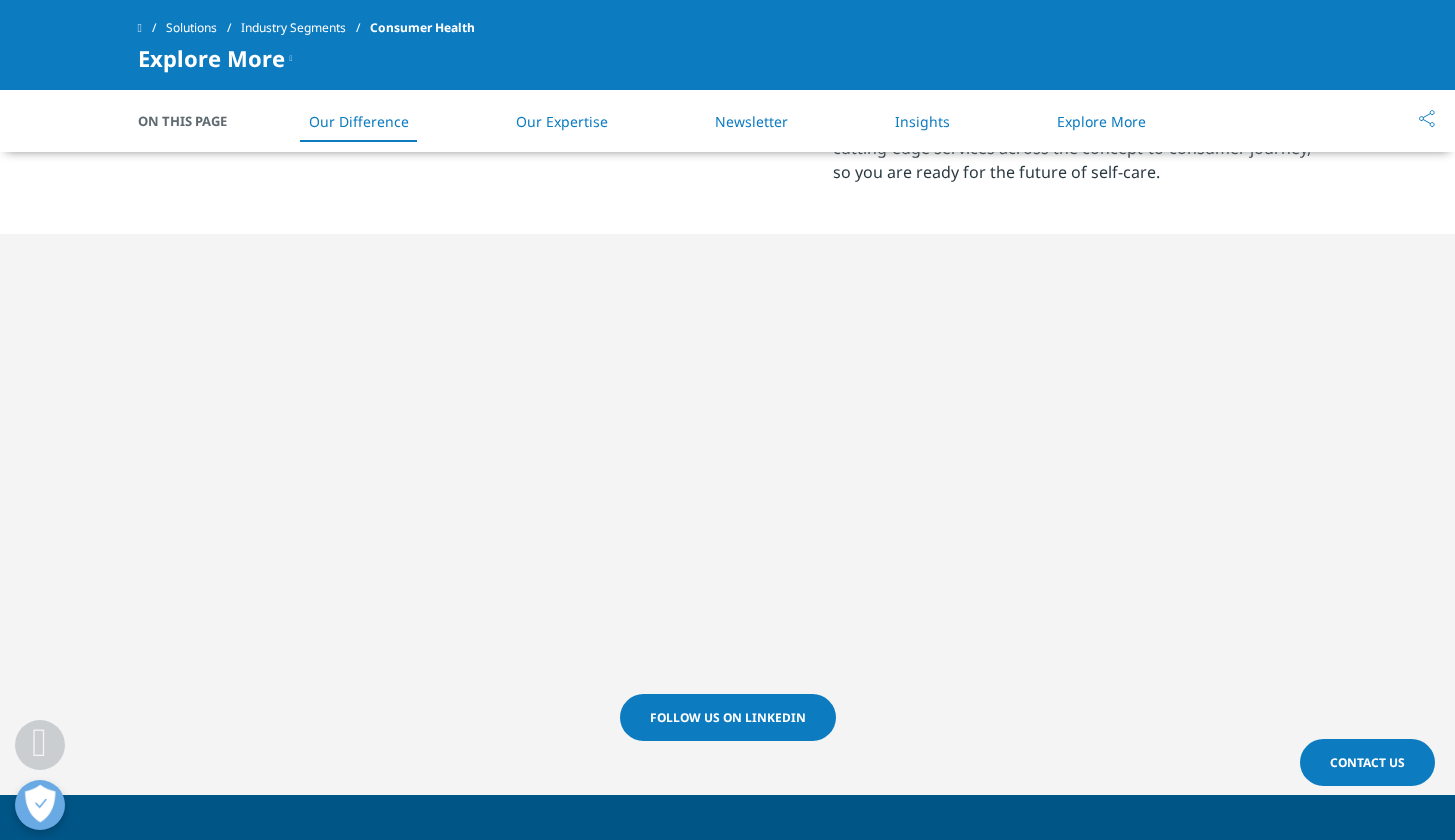 click on "Insights" at bounding box center [922, 121] 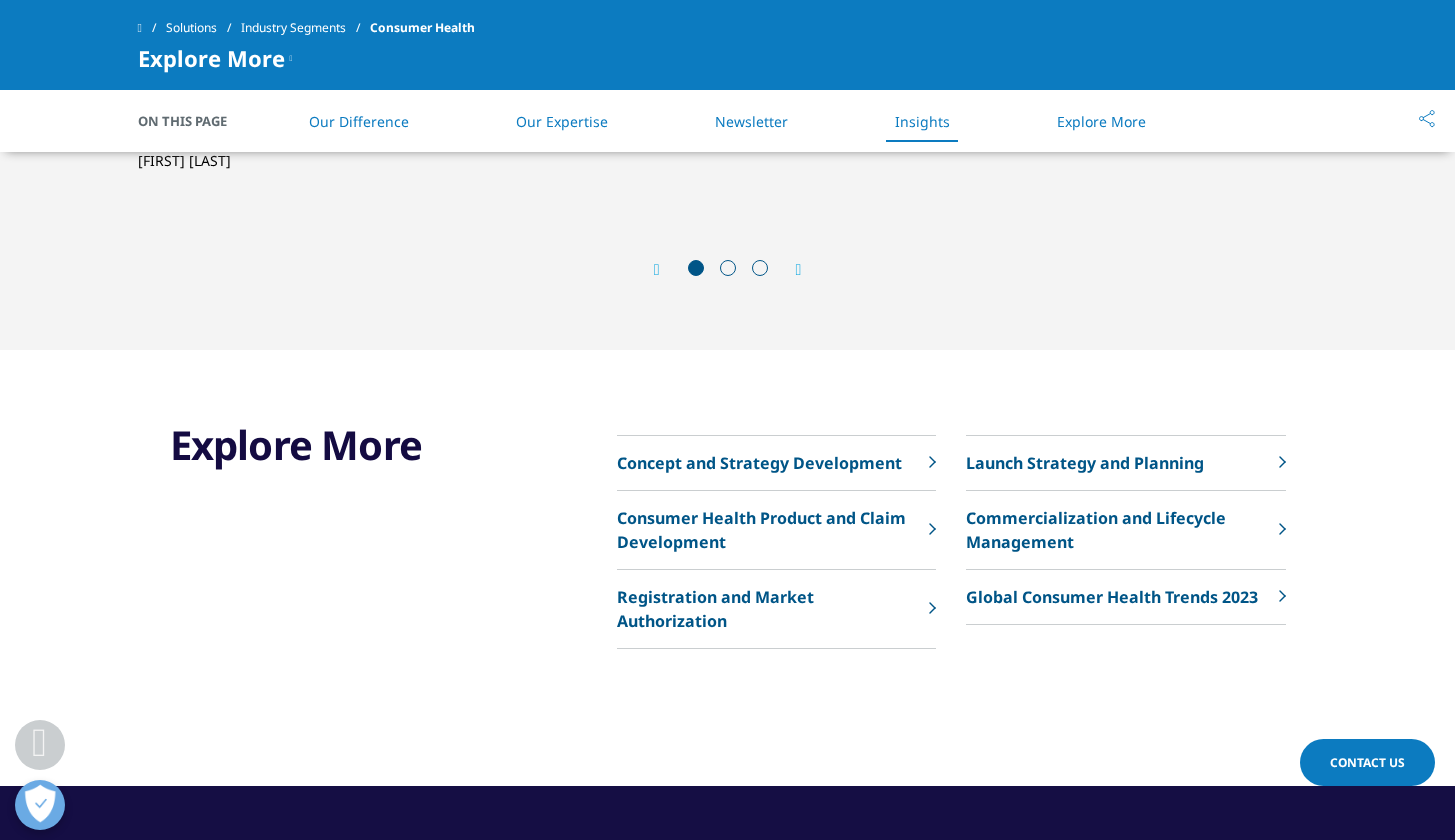 scroll, scrollTop: 2754, scrollLeft: 0, axis: vertical 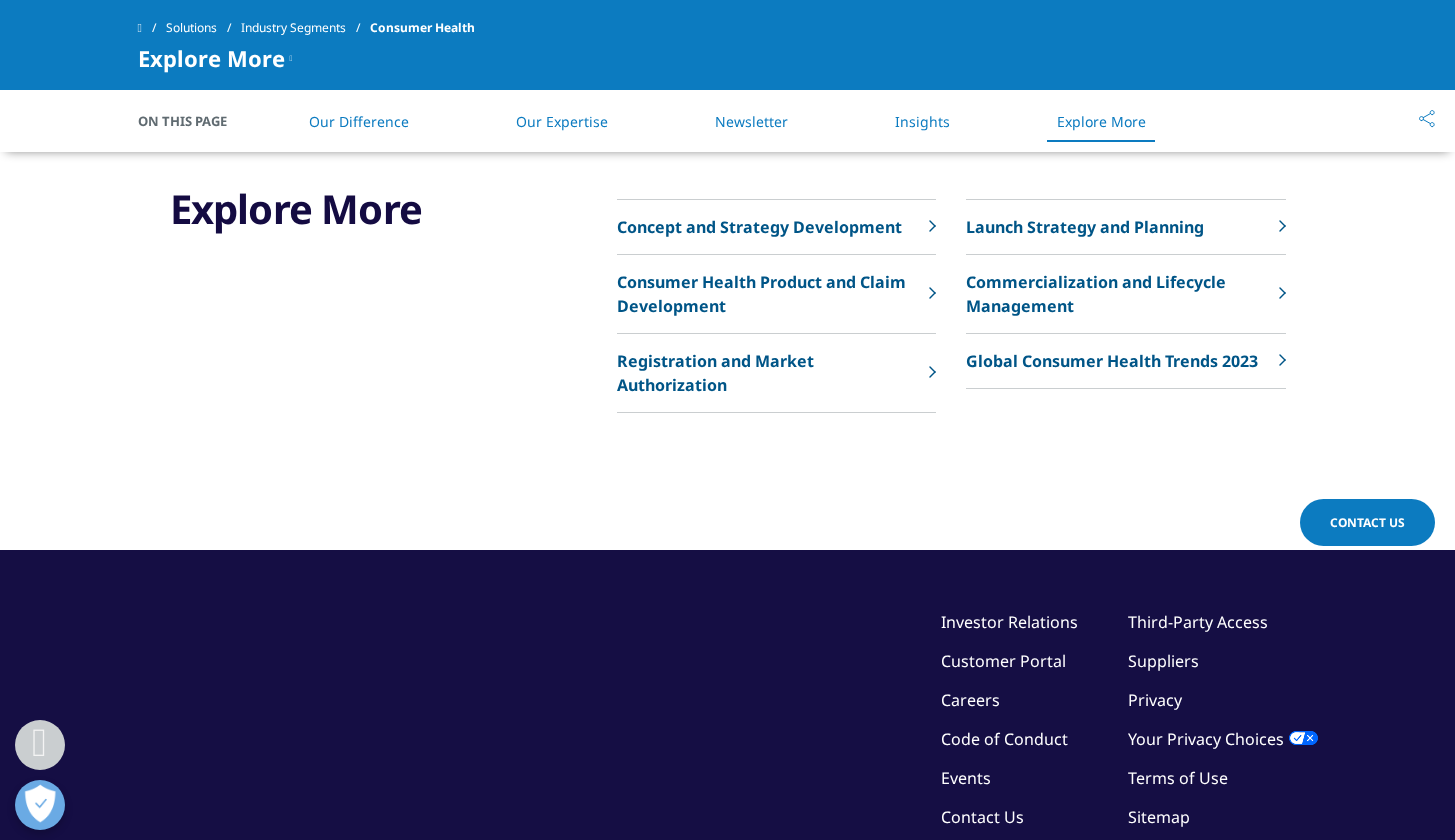 click on "Consumer Health Product and Claim Development" at bounding box center [768, 294] 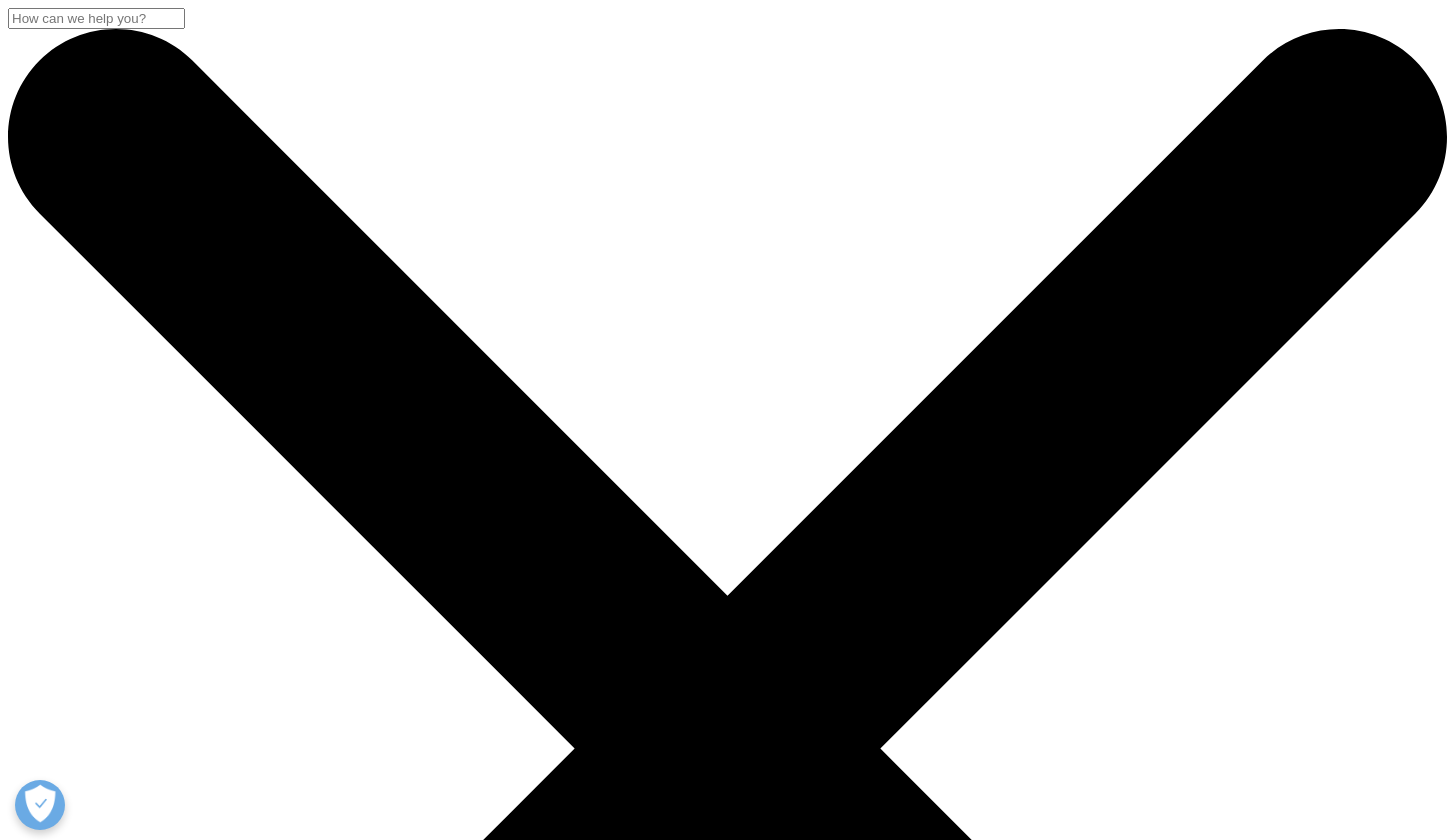scroll, scrollTop: 259, scrollLeft: 0, axis: vertical 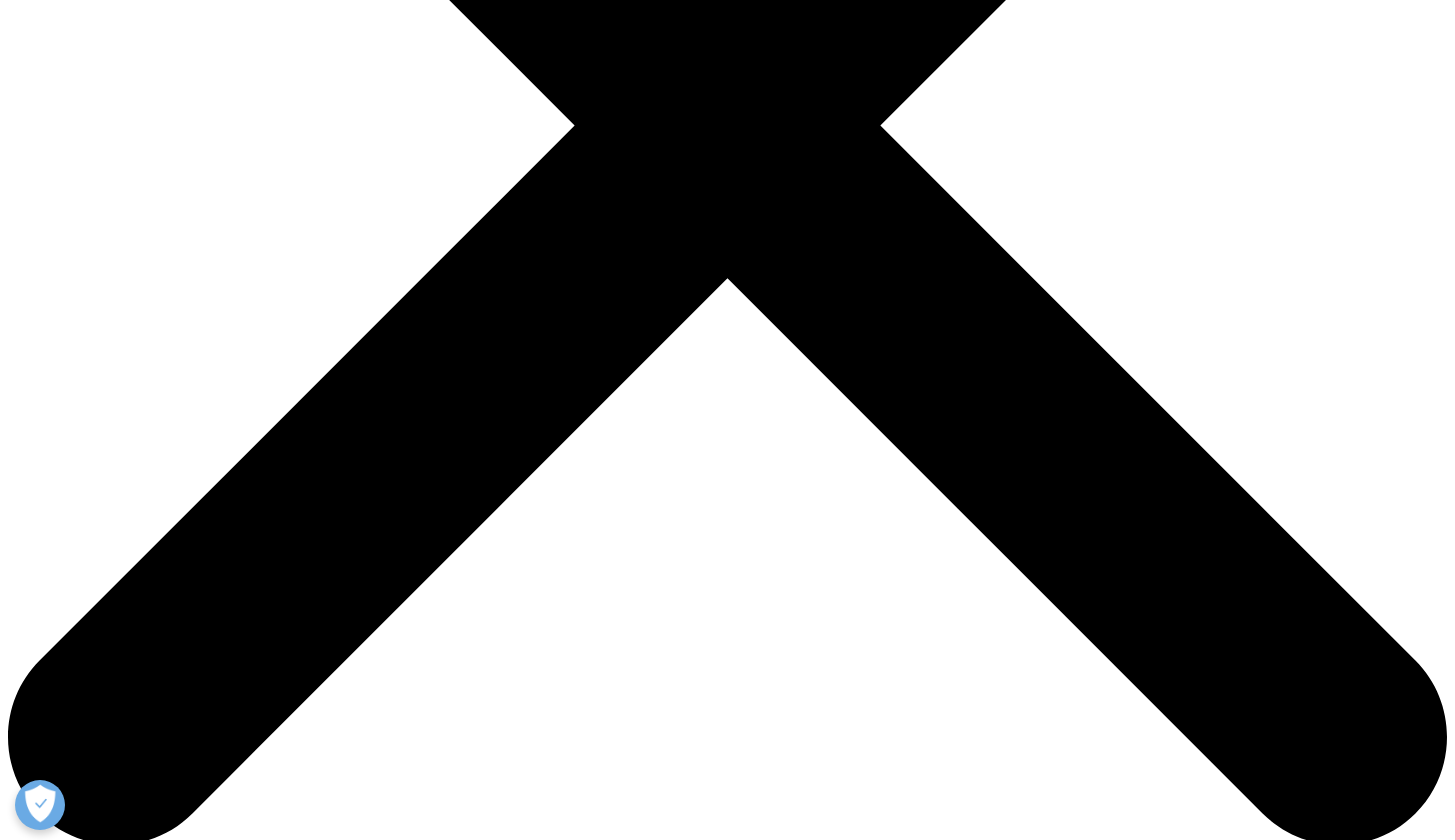 click on "RWE Tüketicisi" at bounding box center (99, 27948) 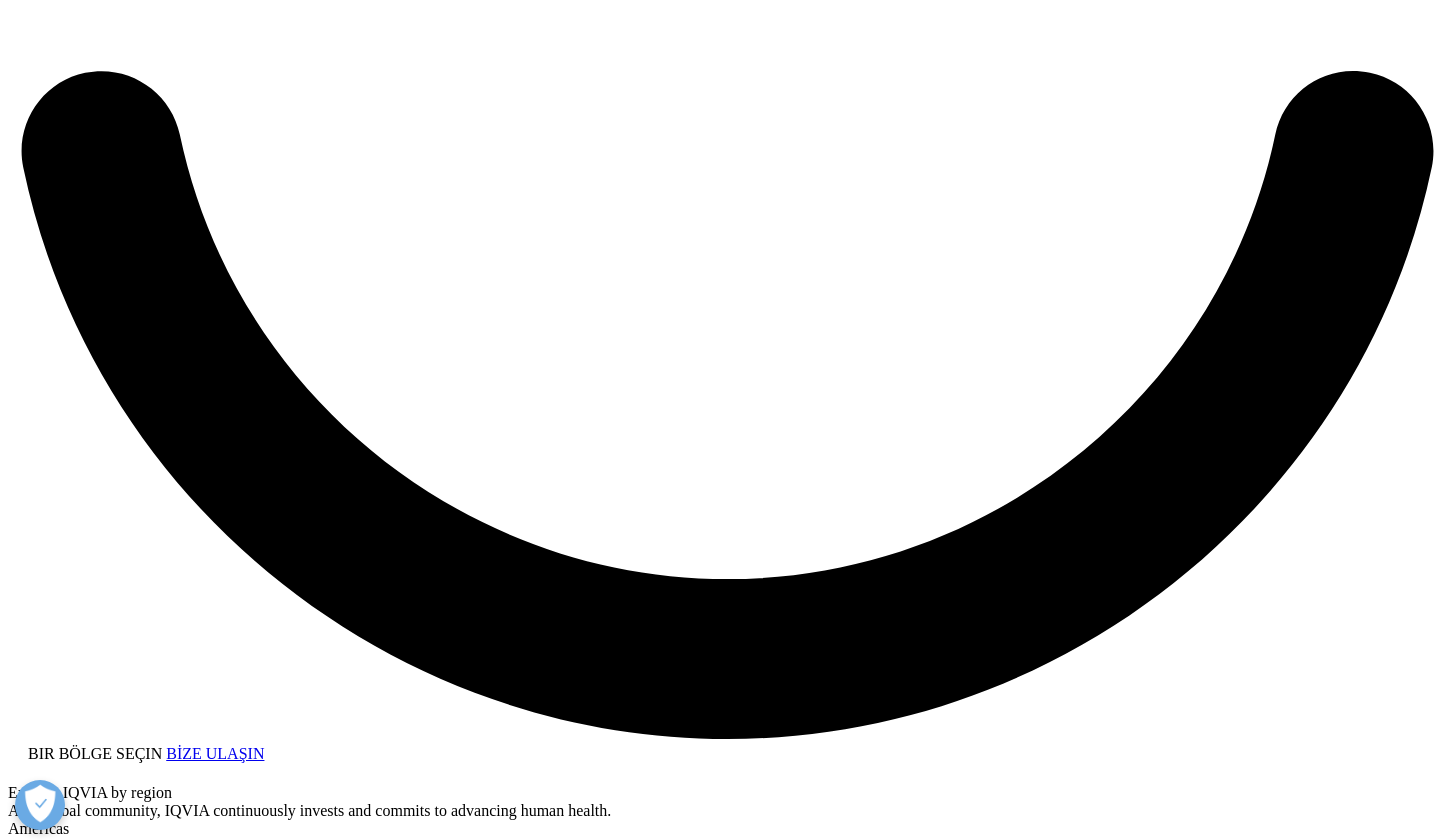 scroll, scrollTop: 3780, scrollLeft: 0, axis: vertical 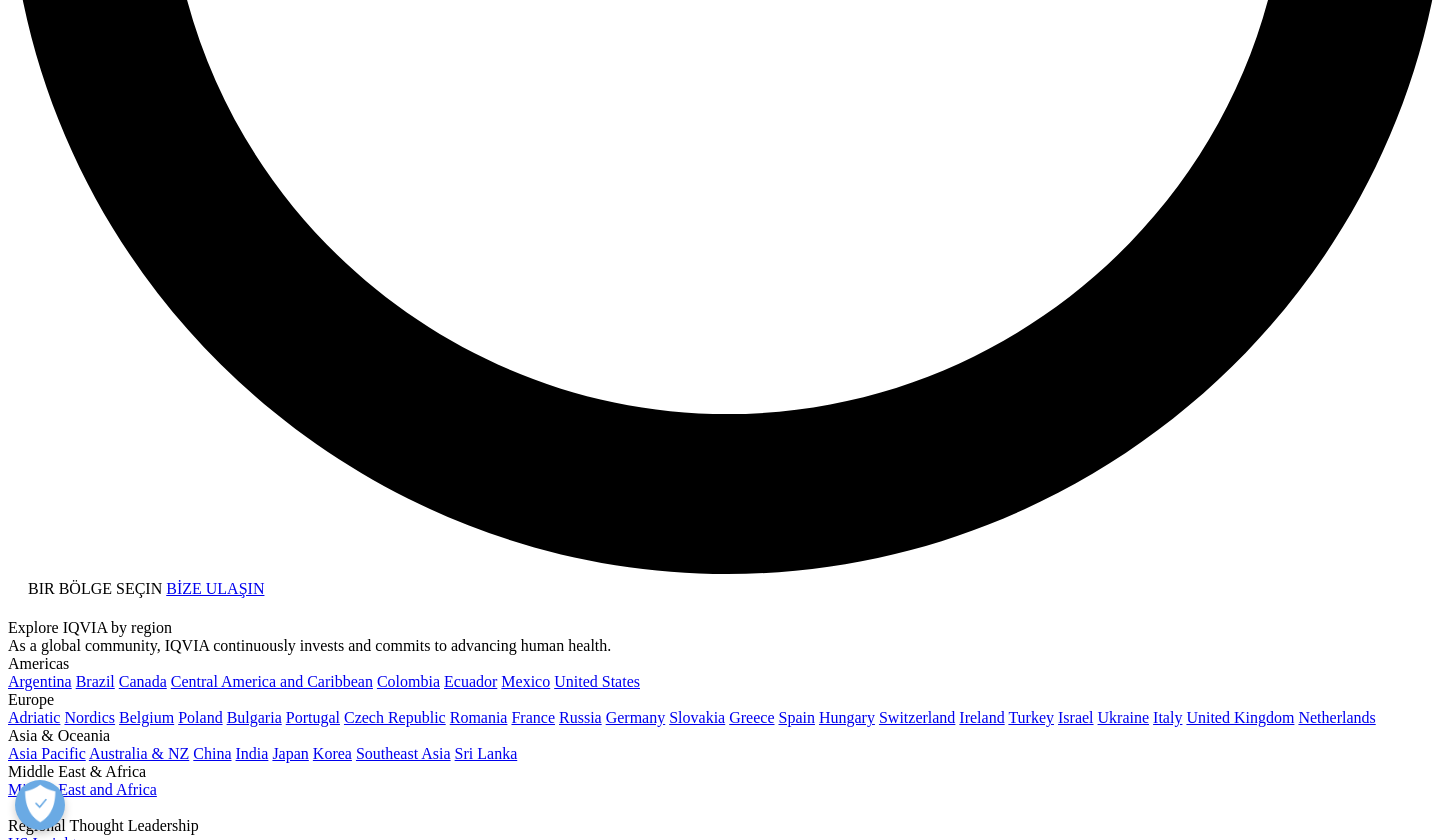 click on "Çalışmanın başlatılması ve planlaması" at bounding box center (130, 32292) 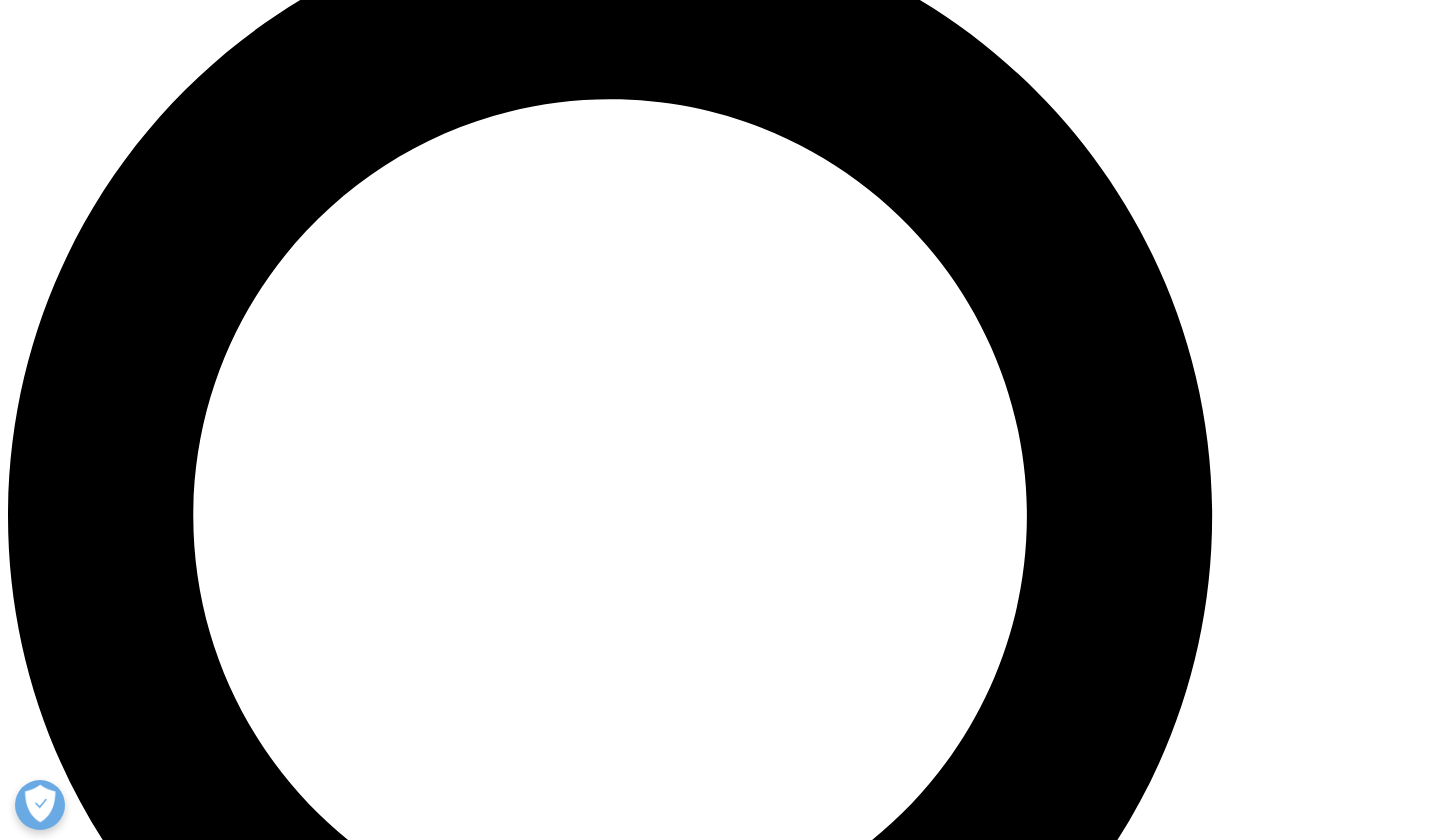 scroll, scrollTop: 0, scrollLeft: 0, axis: both 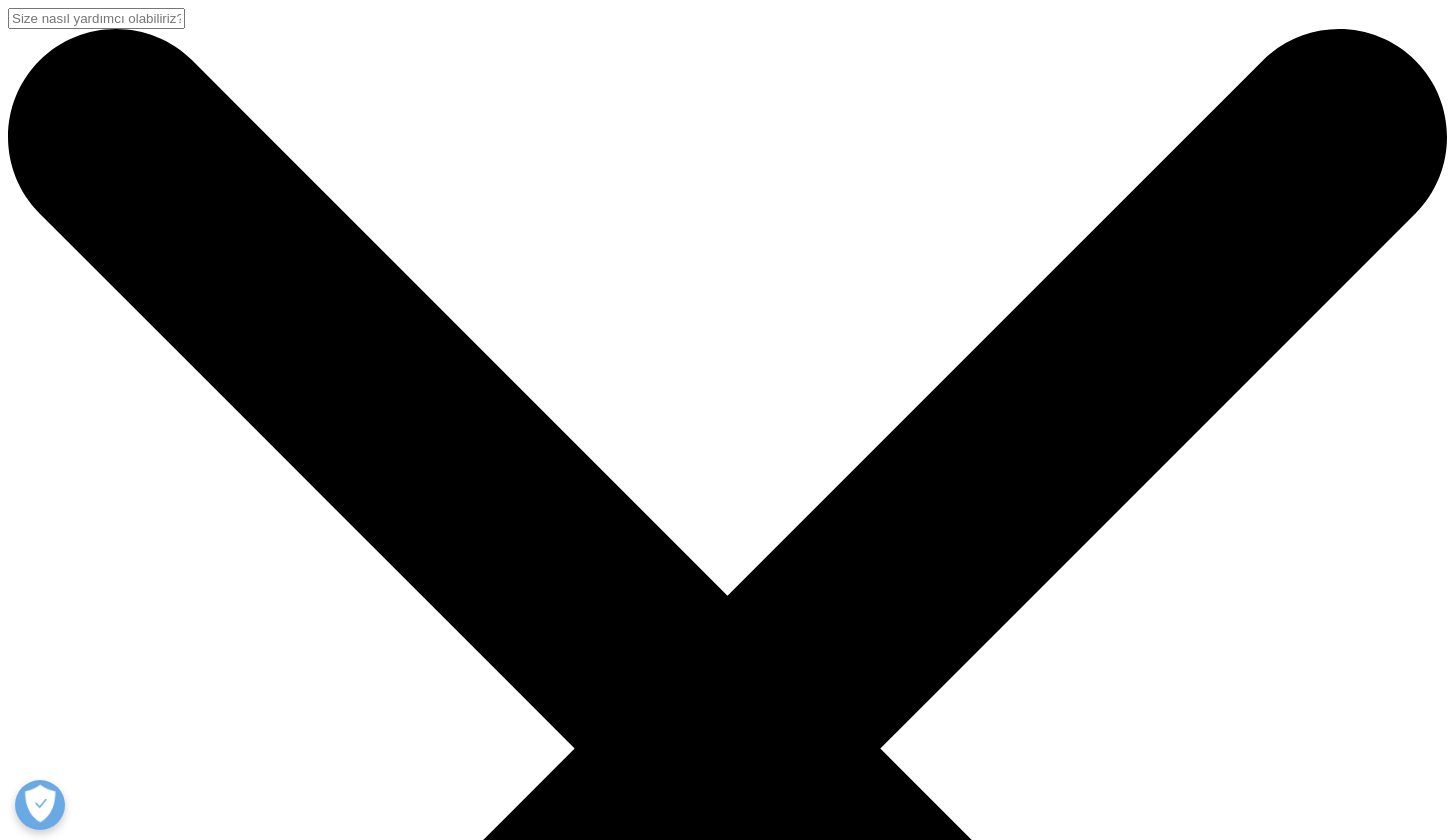 click on "Endüstri Analisti Raporları" at bounding box center [371, 17316] 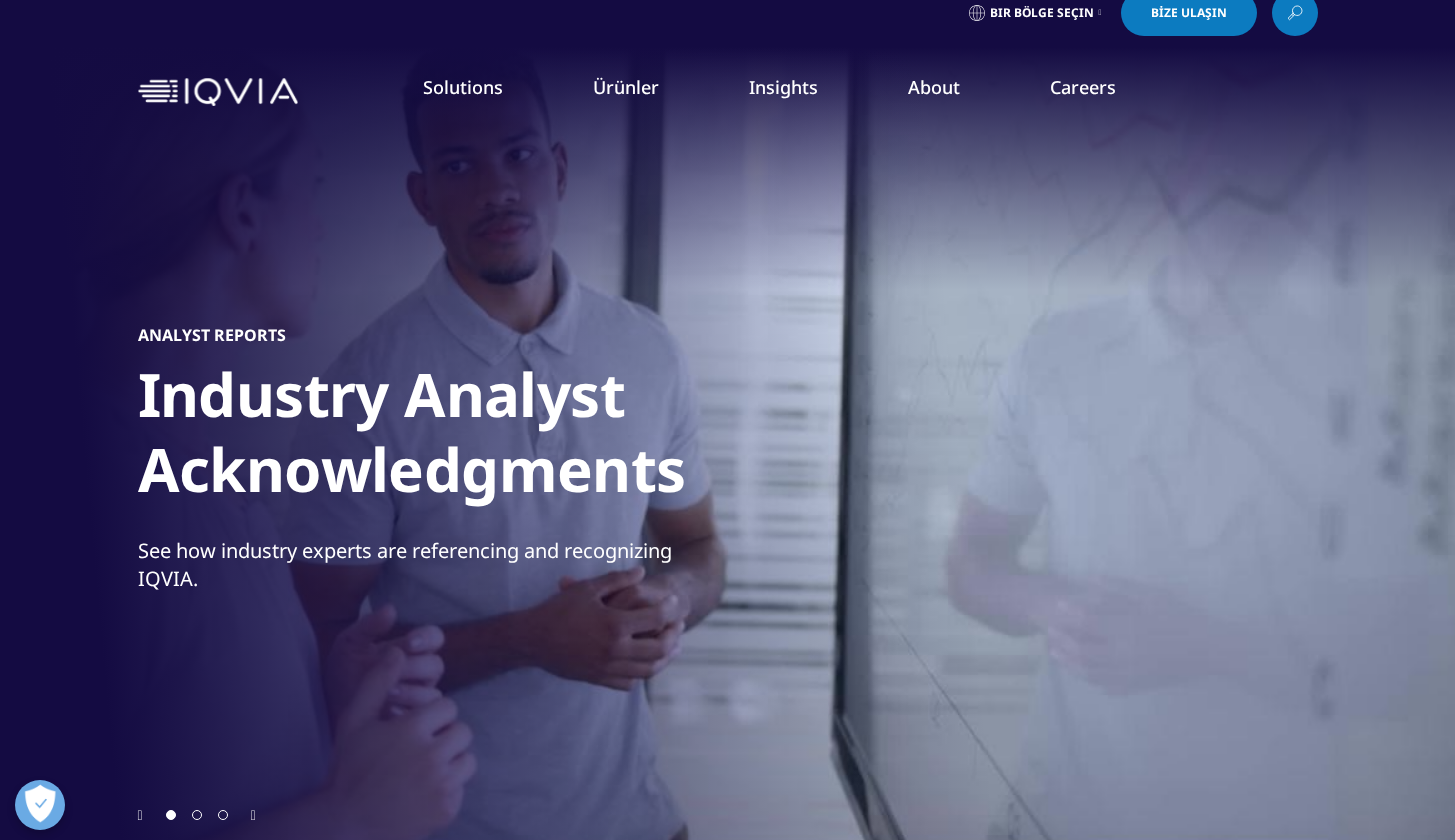 scroll, scrollTop: 0, scrollLeft: 0, axis: both 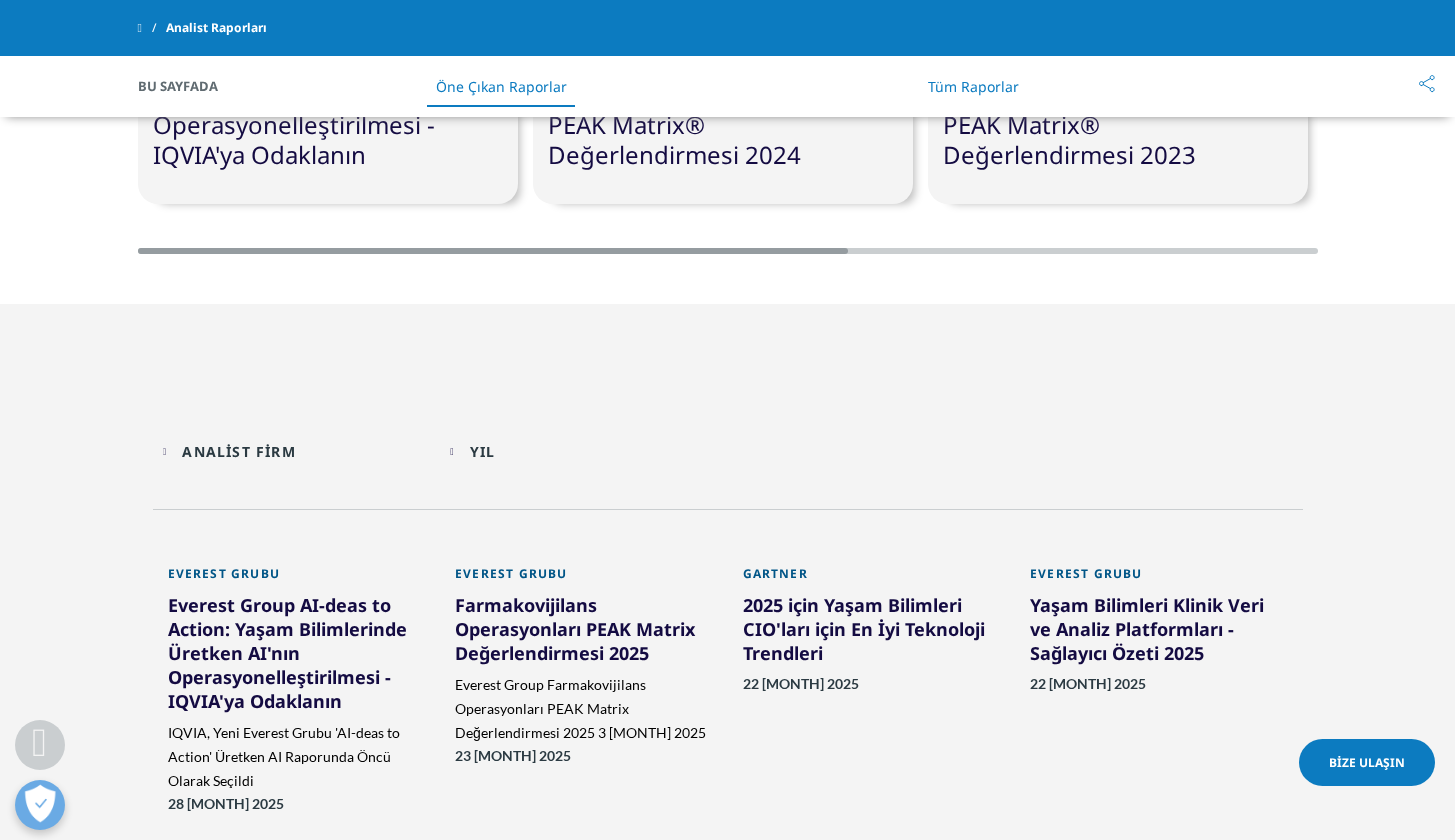click on "ANALİST FİRM" at bounding box center [238, 451] 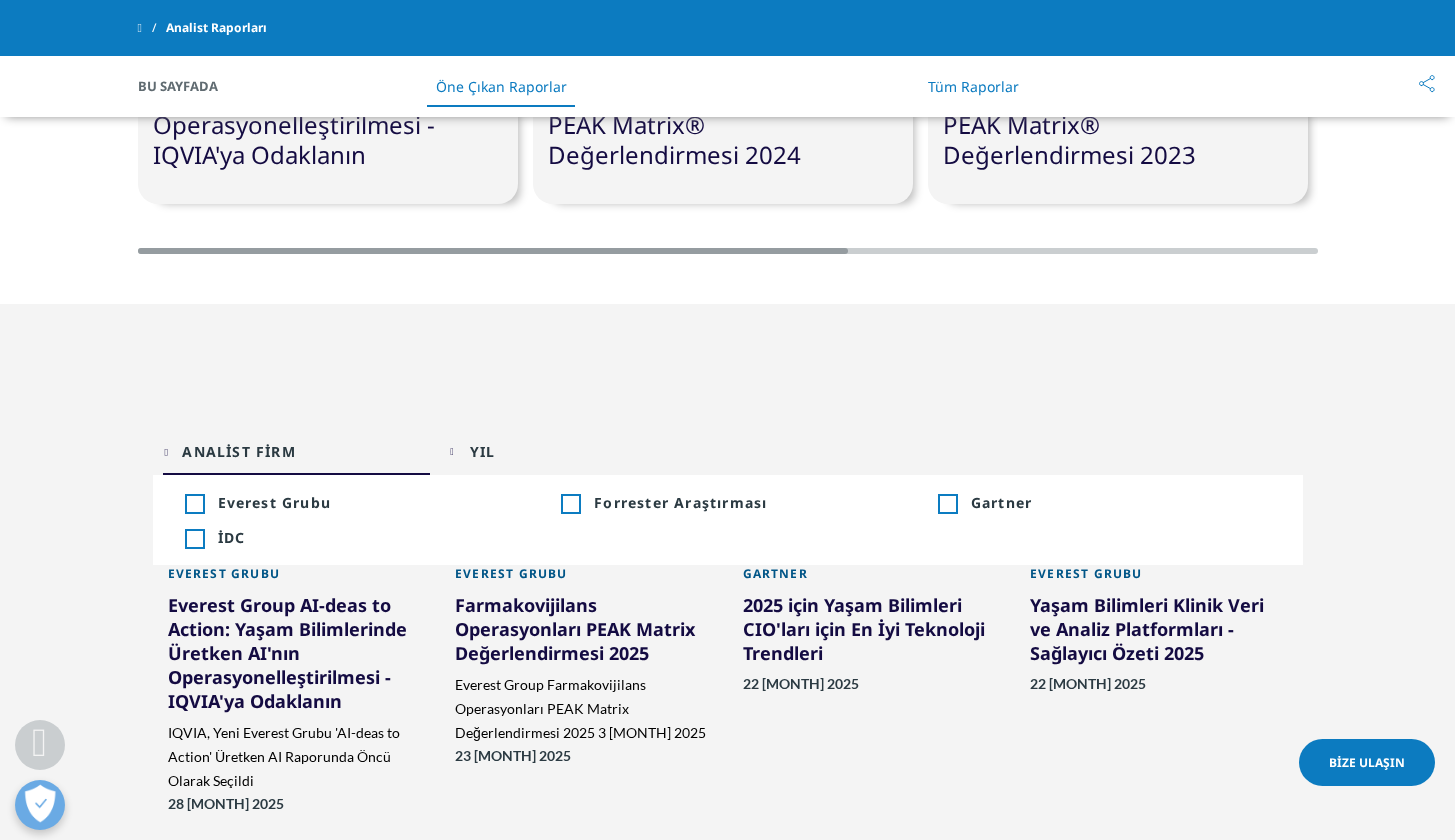 click on "ANALİST FİRM" at bounding box center (238, 451) 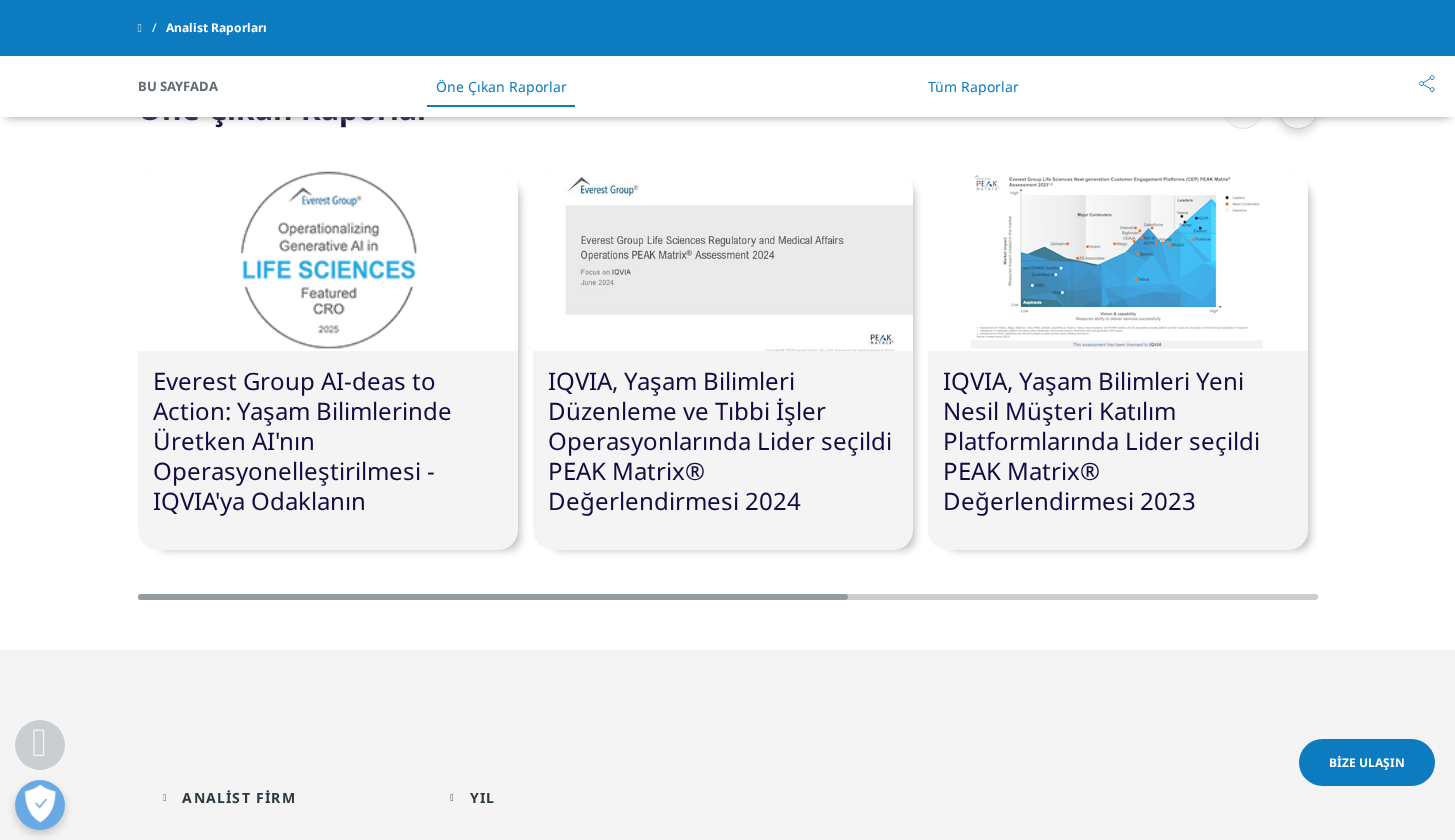 scroll, scrollTop: 669, scrollLeft: 0, axis: vertical 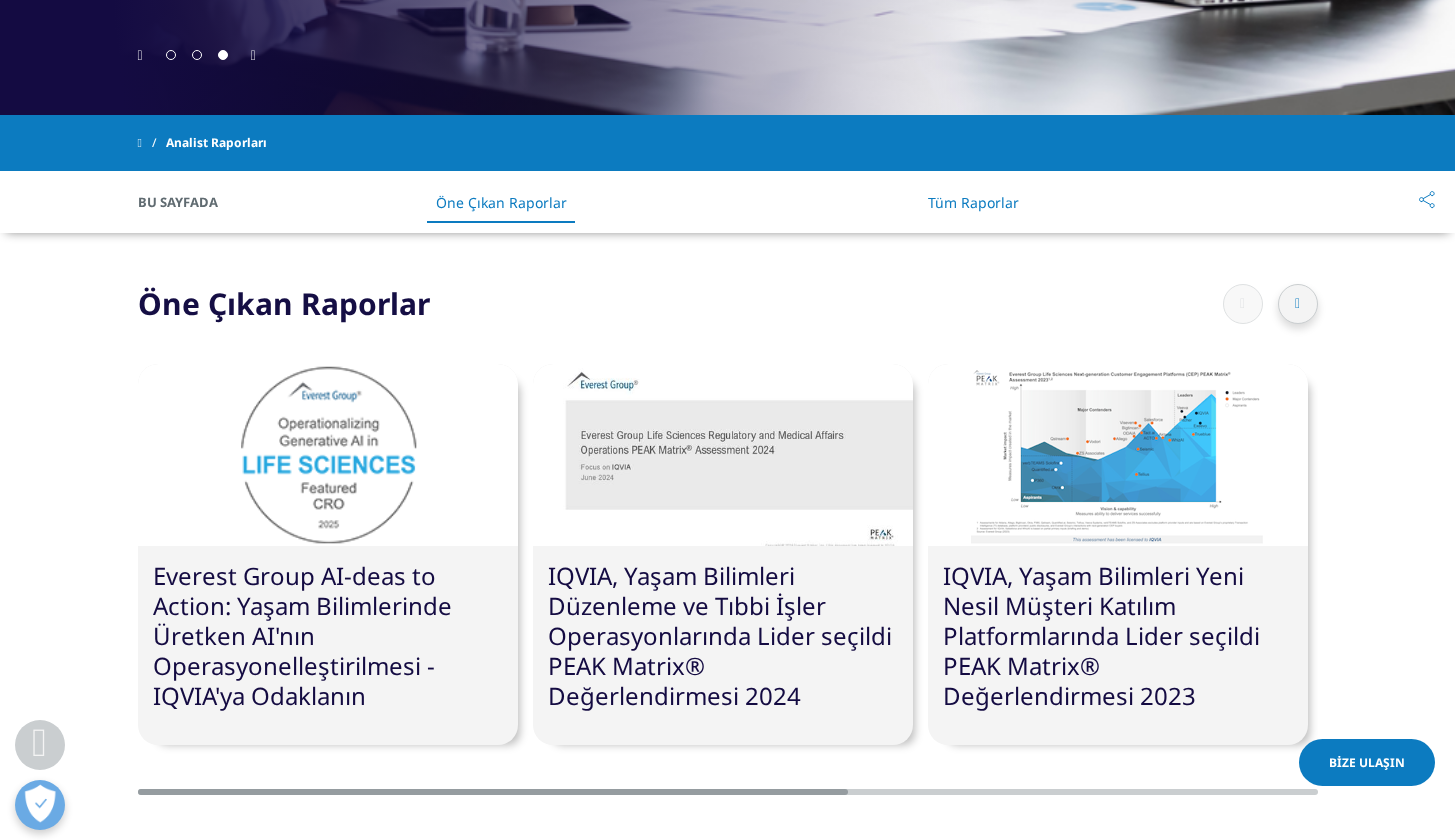 click on "Tüm Raporlar" at bounding box center (973, 202) 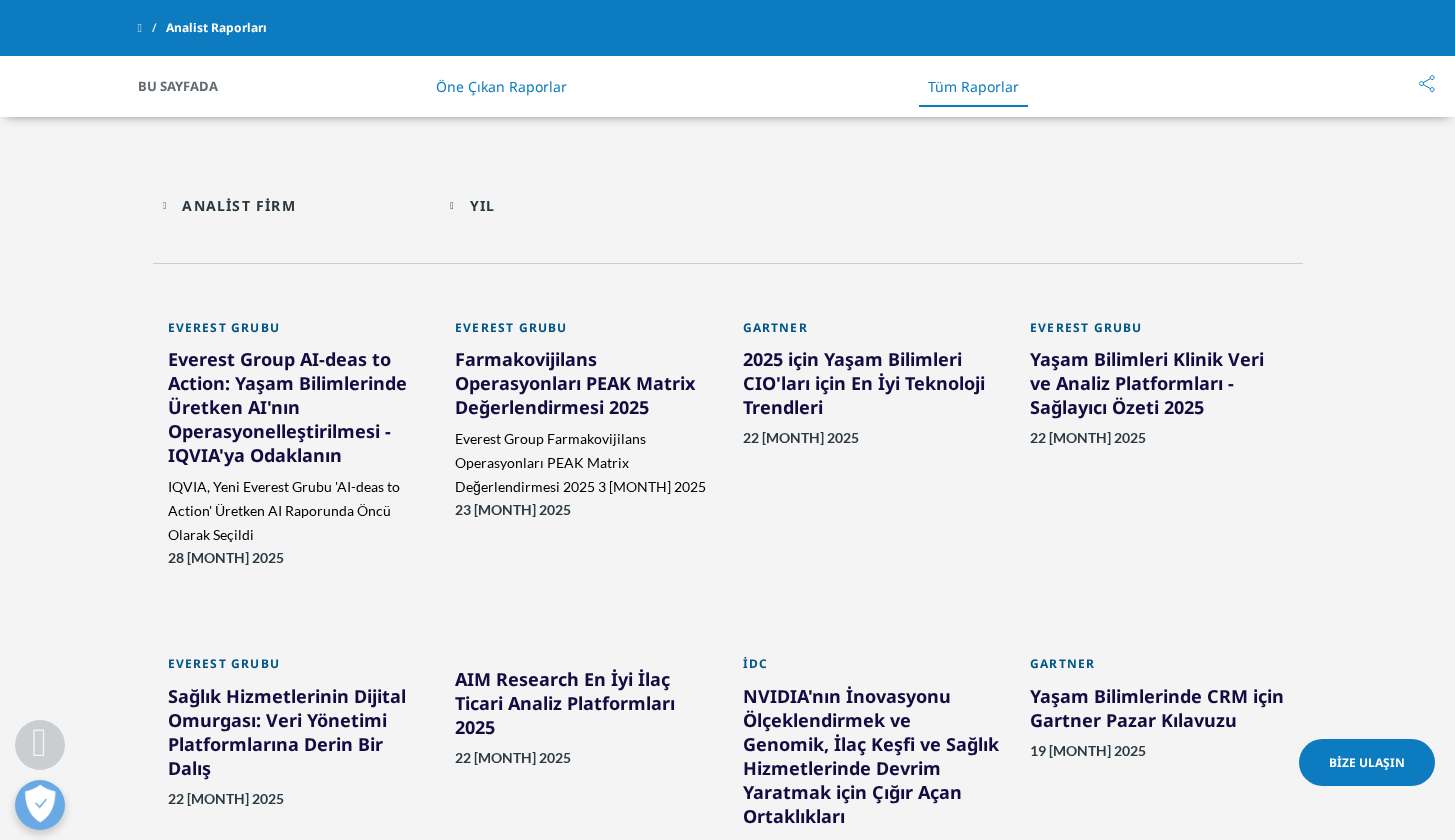 scroll, scrollTop: 1505, scrollLeft: 0, axis: vertical 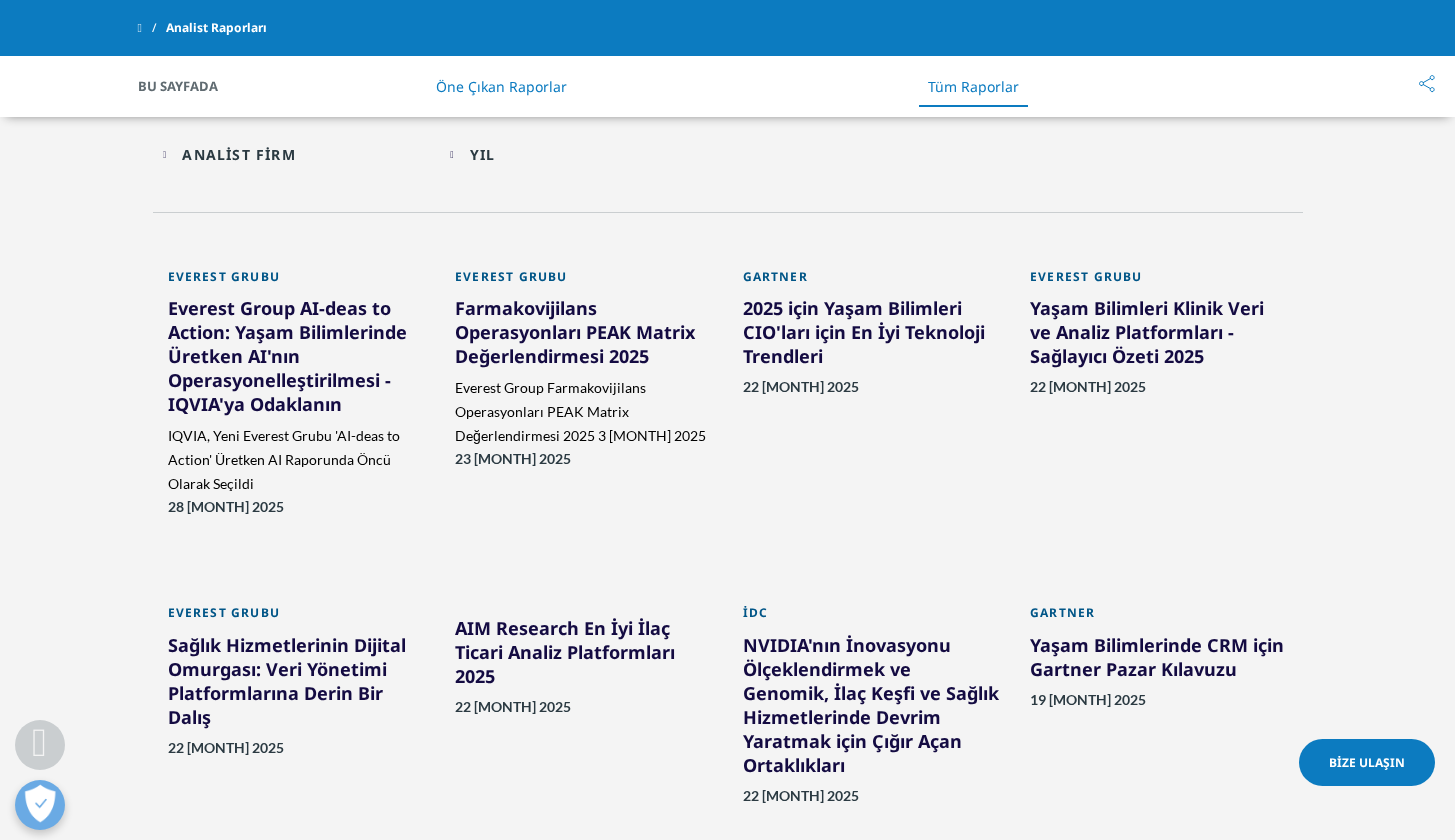 click on "ANALİST FİRM" at bounding box center [238, 154] 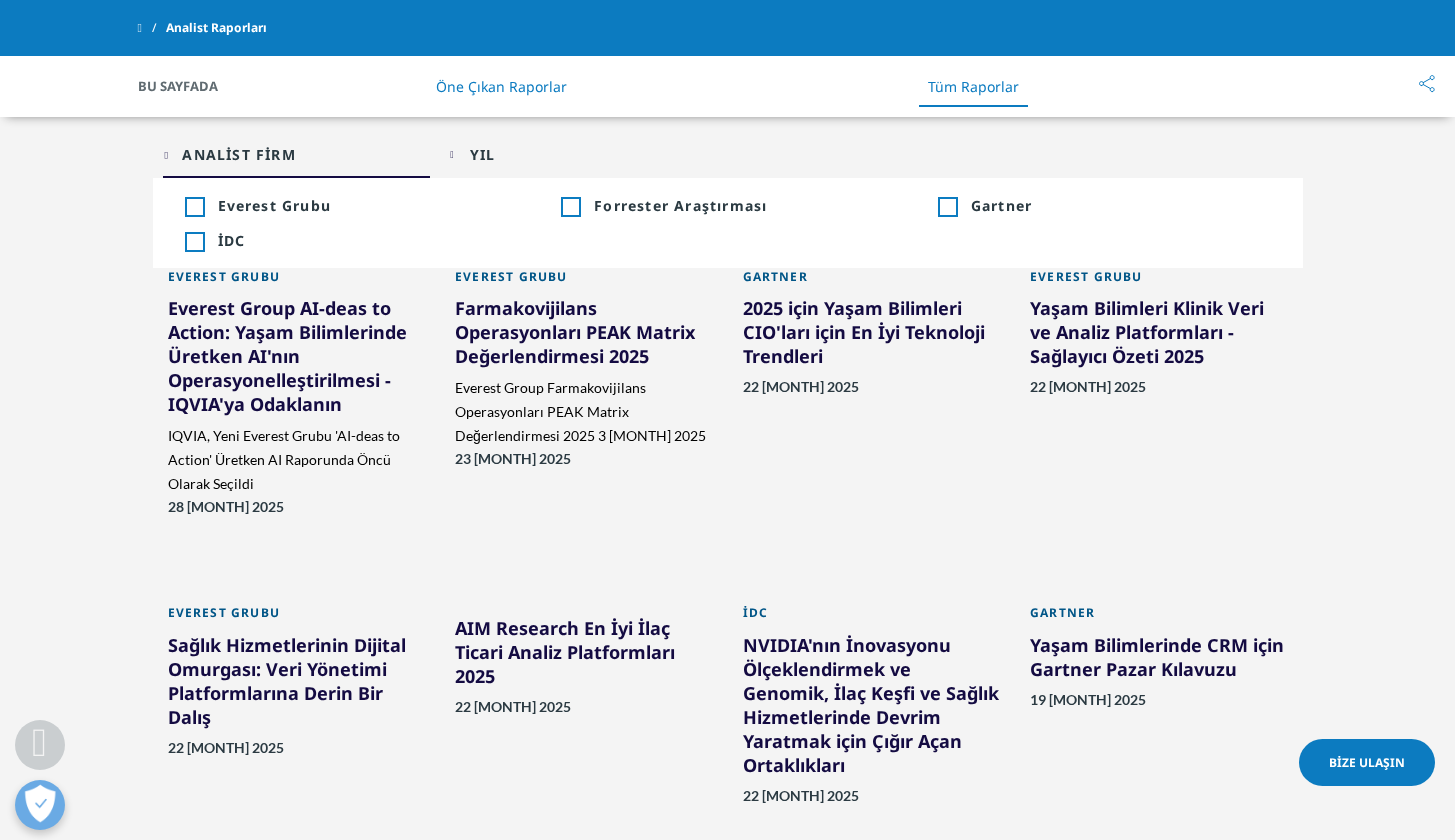 click on "ANALİST FİRM Loading Clear Or/And Operator" at bounding box center [297, 154] 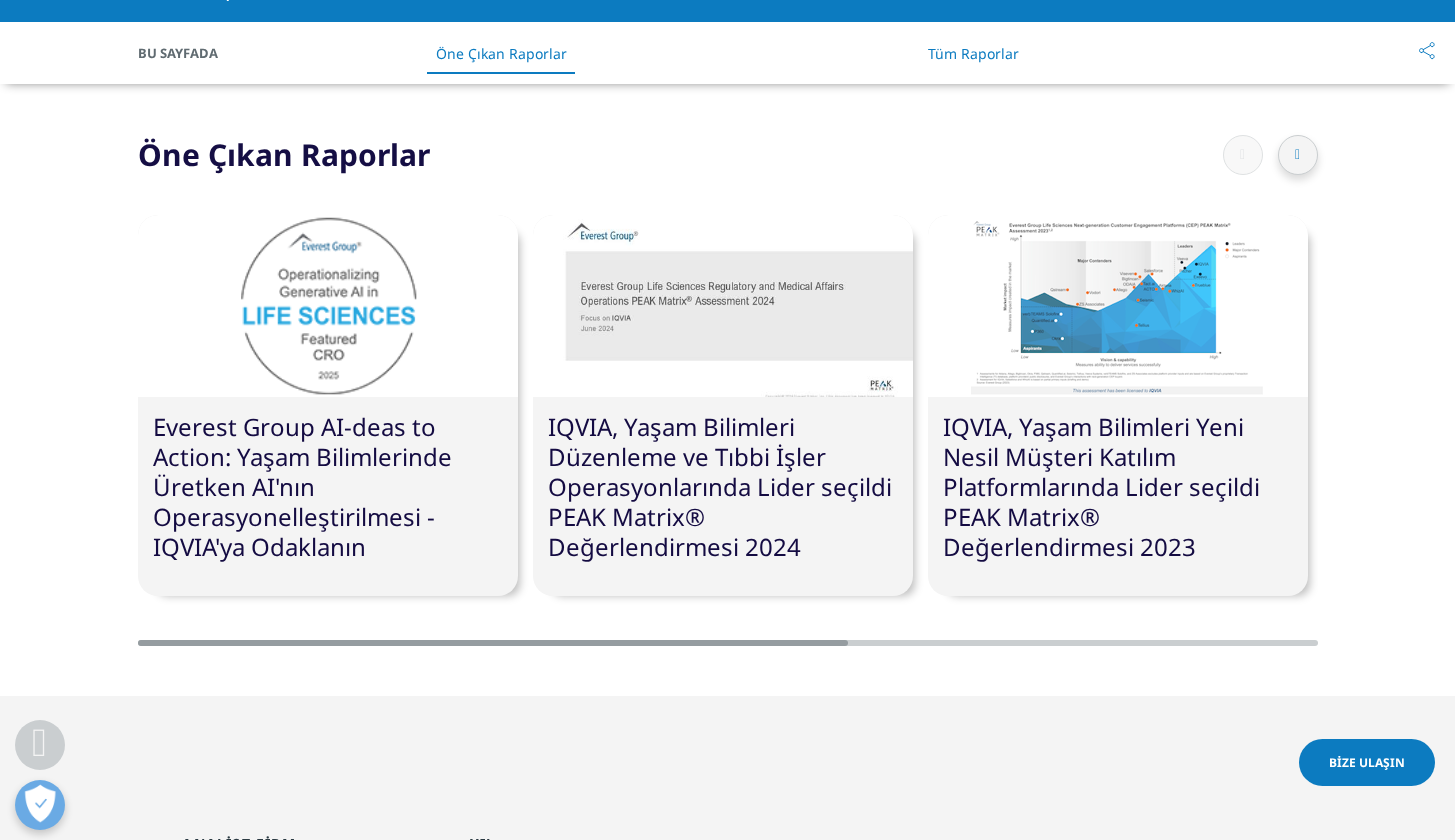 scroll, scrollTop: 853, scrollLeft: 0, axis: vertical 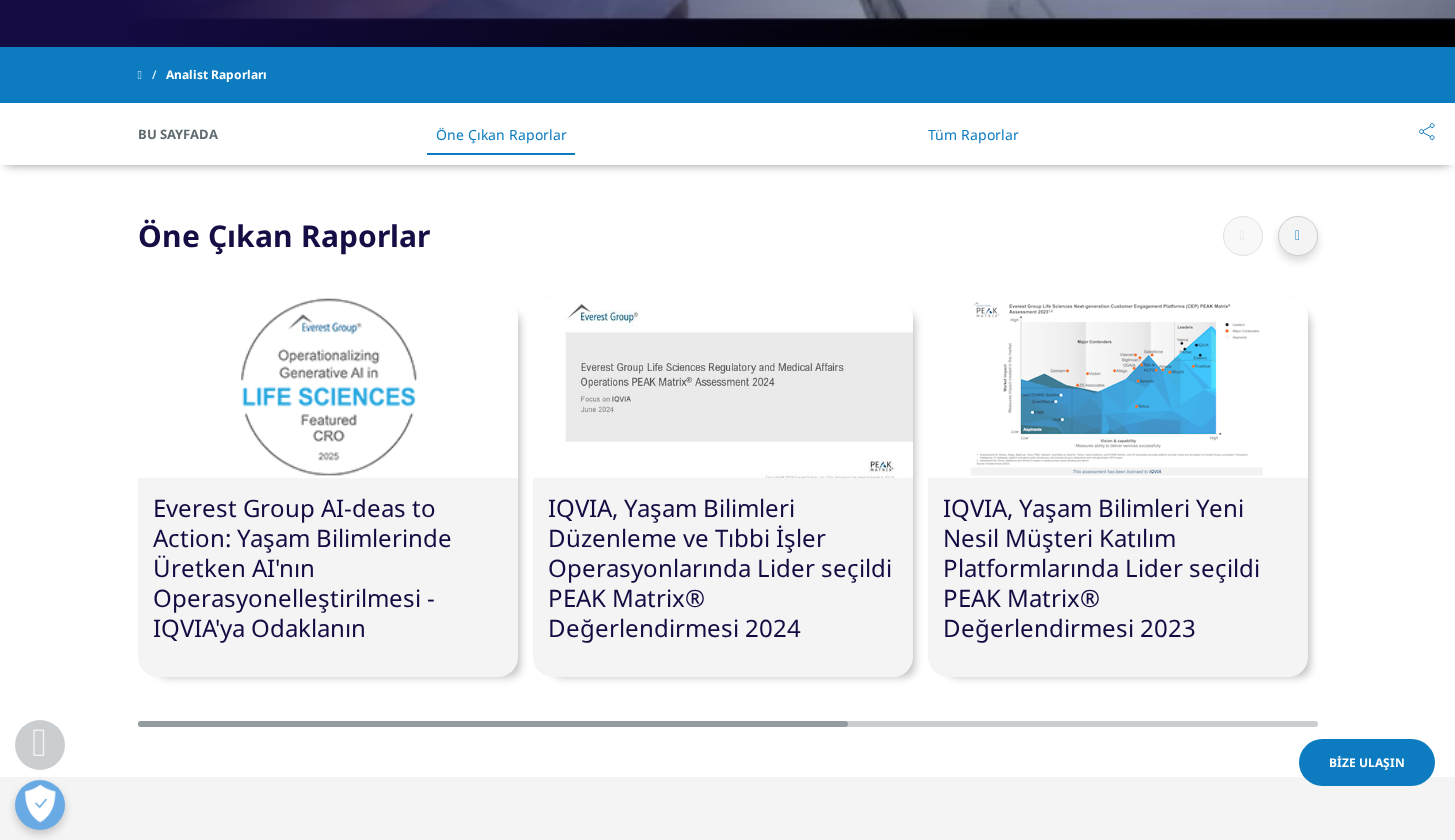 click at bounding box center [1298, 236] 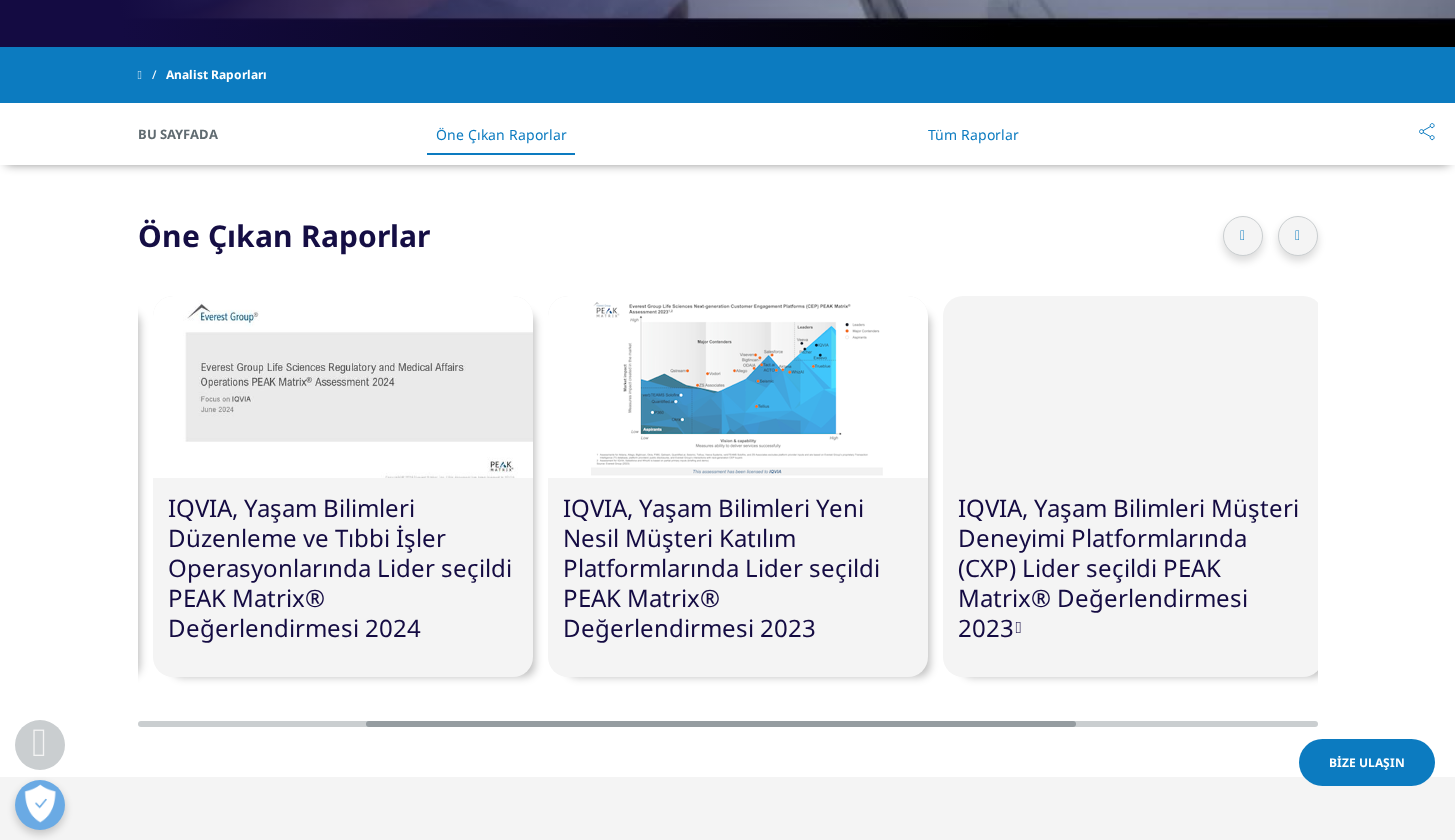 click at bounding box center (1297, 236) 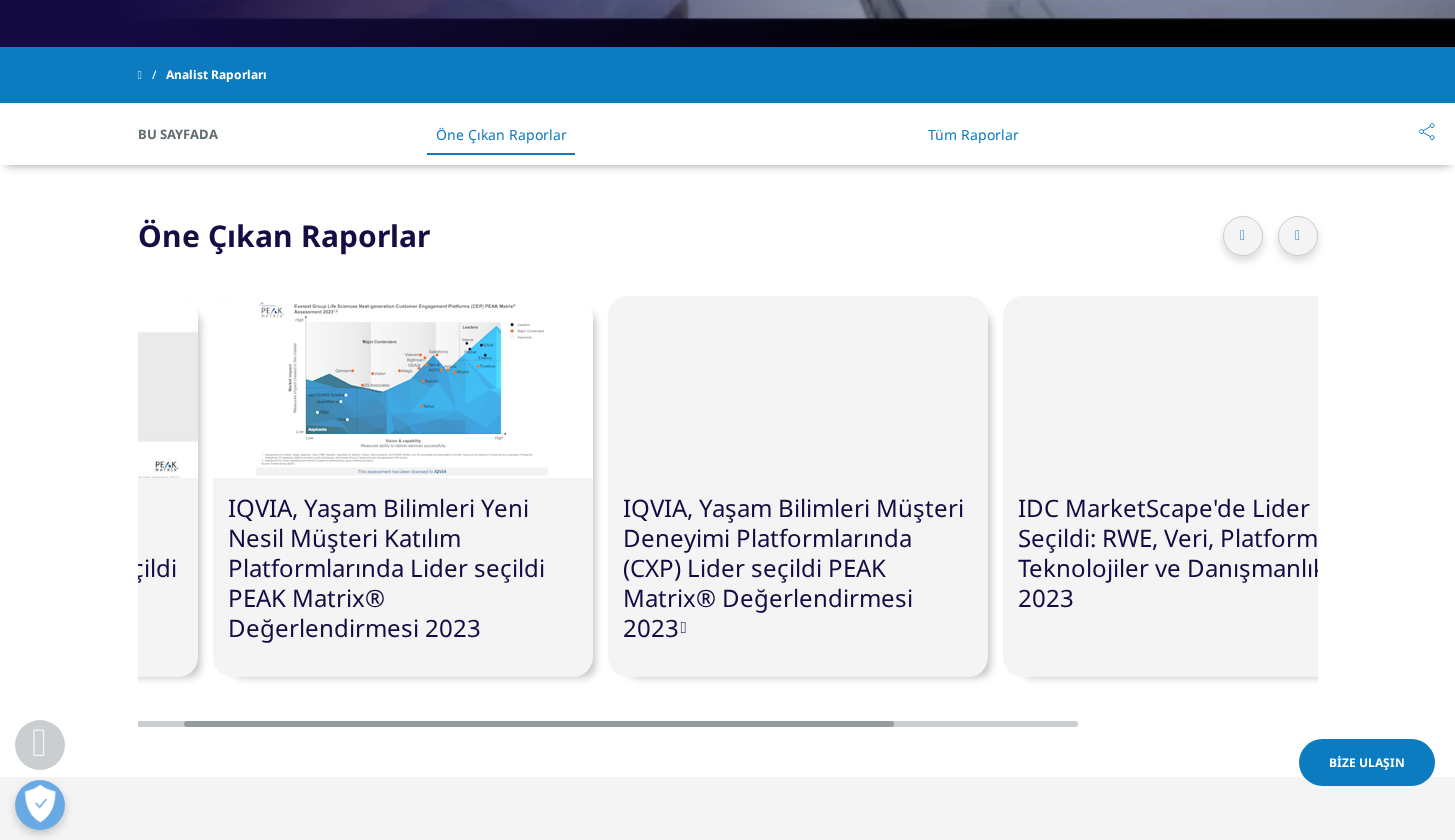 scroll, scrollTop: 0, scrollLeft: 760, axis: horizontal 